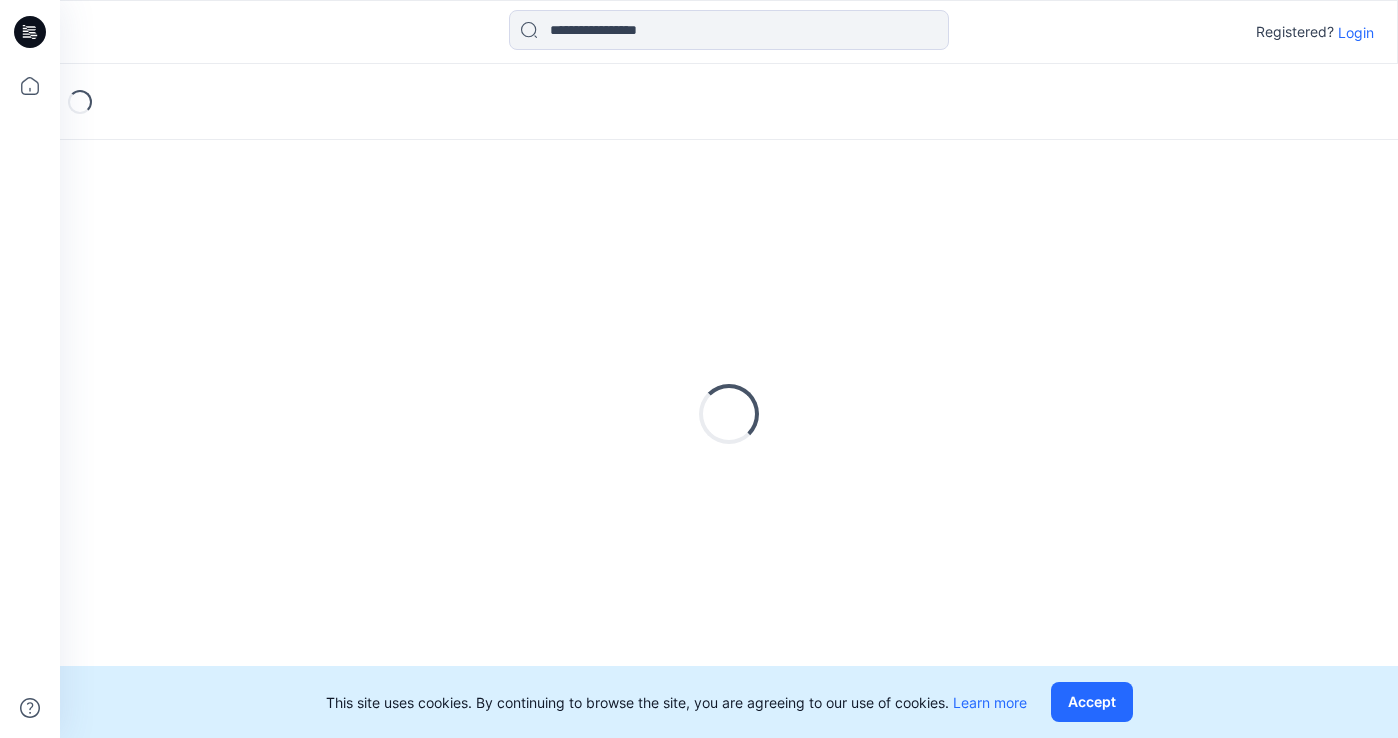 scroll, scrollTop: 0, scrollLeft: 0, axis: both 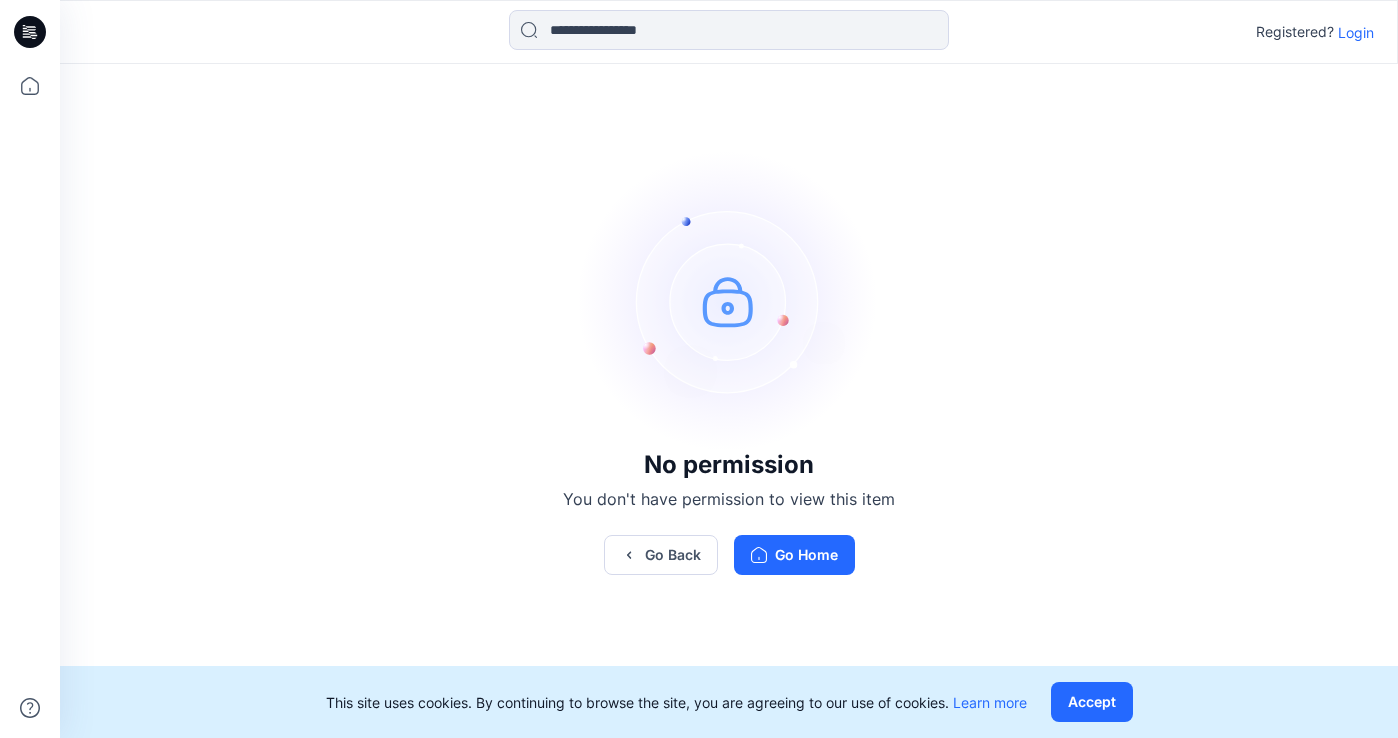 click on "Accept" at bounding box center [1092, 702] 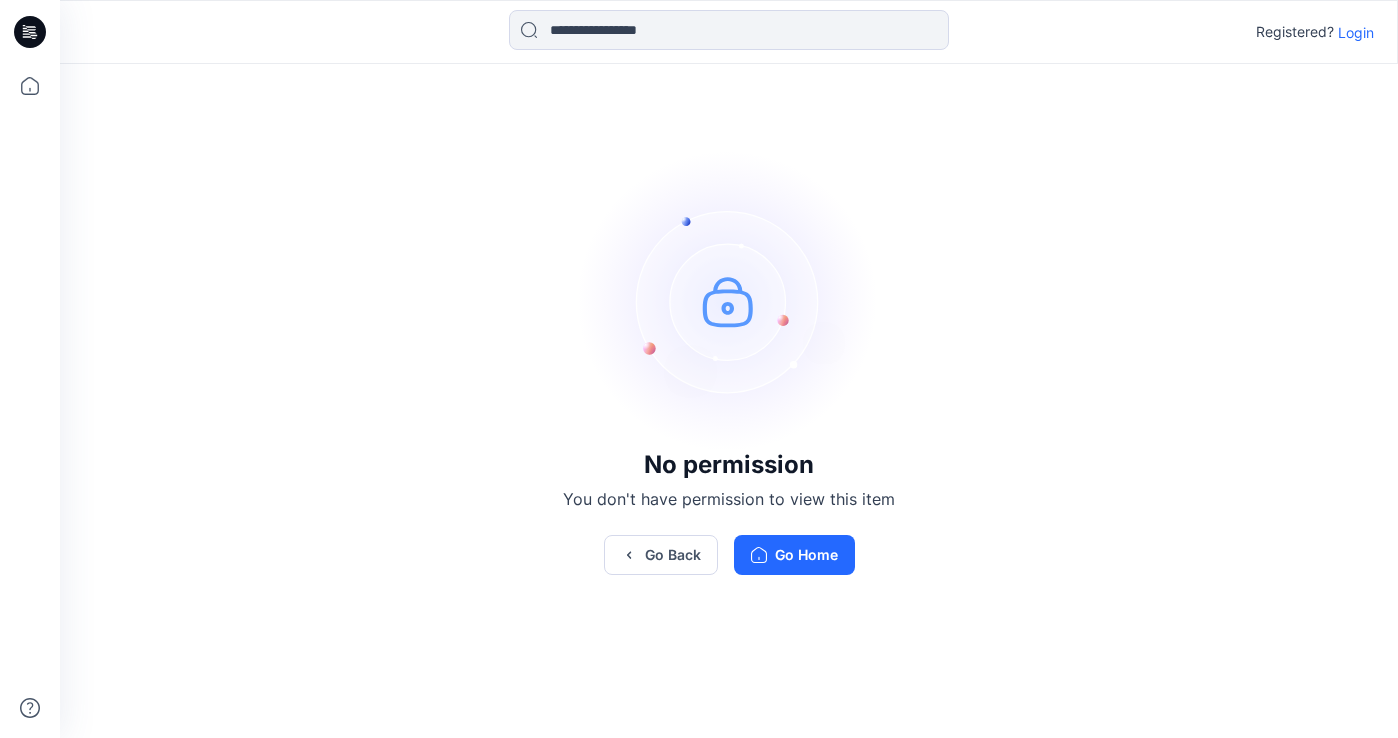 click on "Login" at bounding box center (1356, 32) 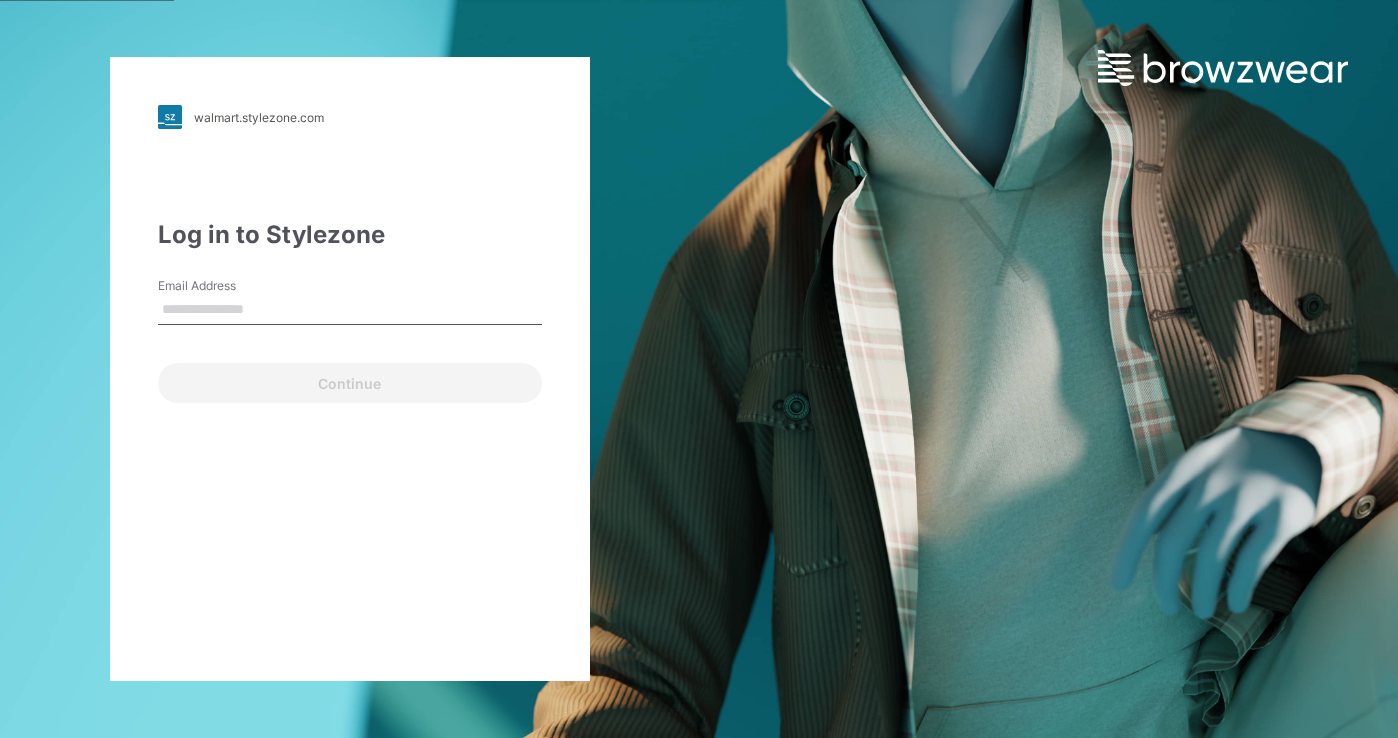type on "**********" 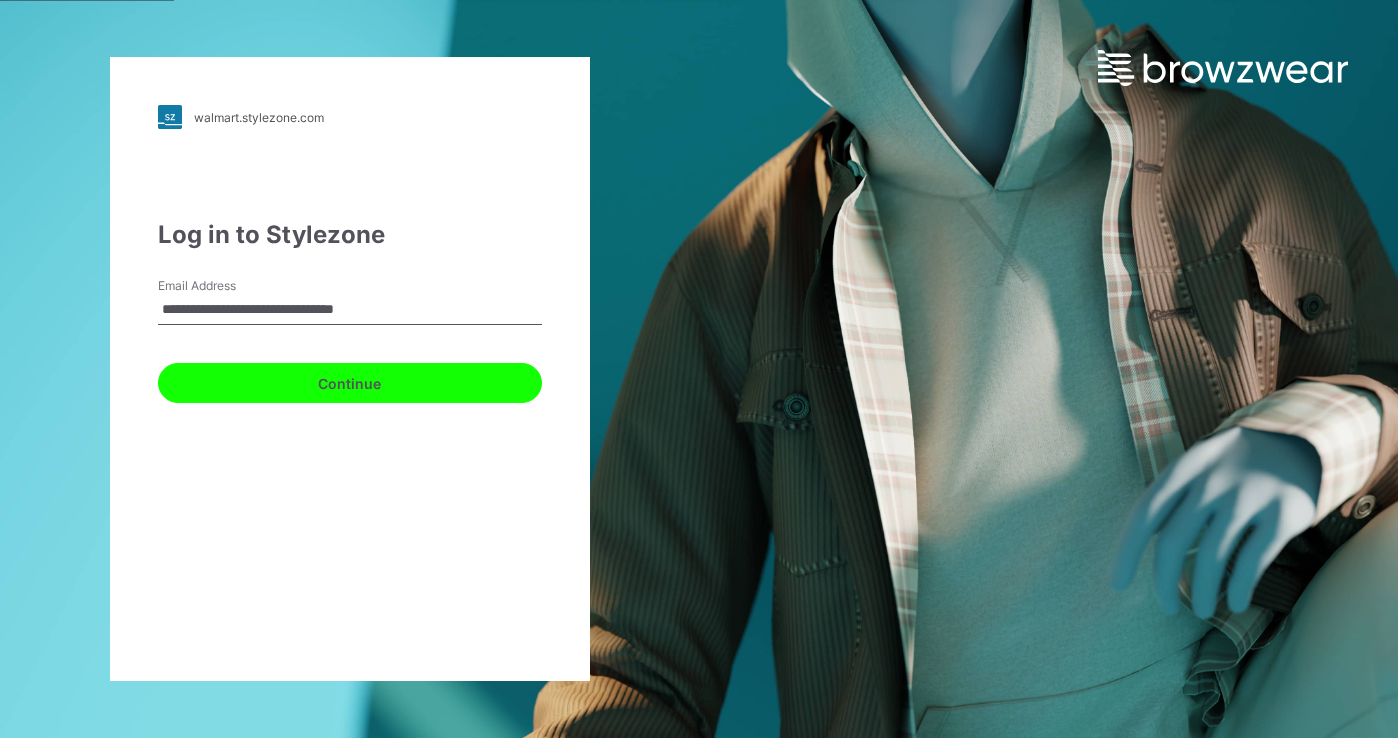 click on "Continue" at bounding box center [350, 383] 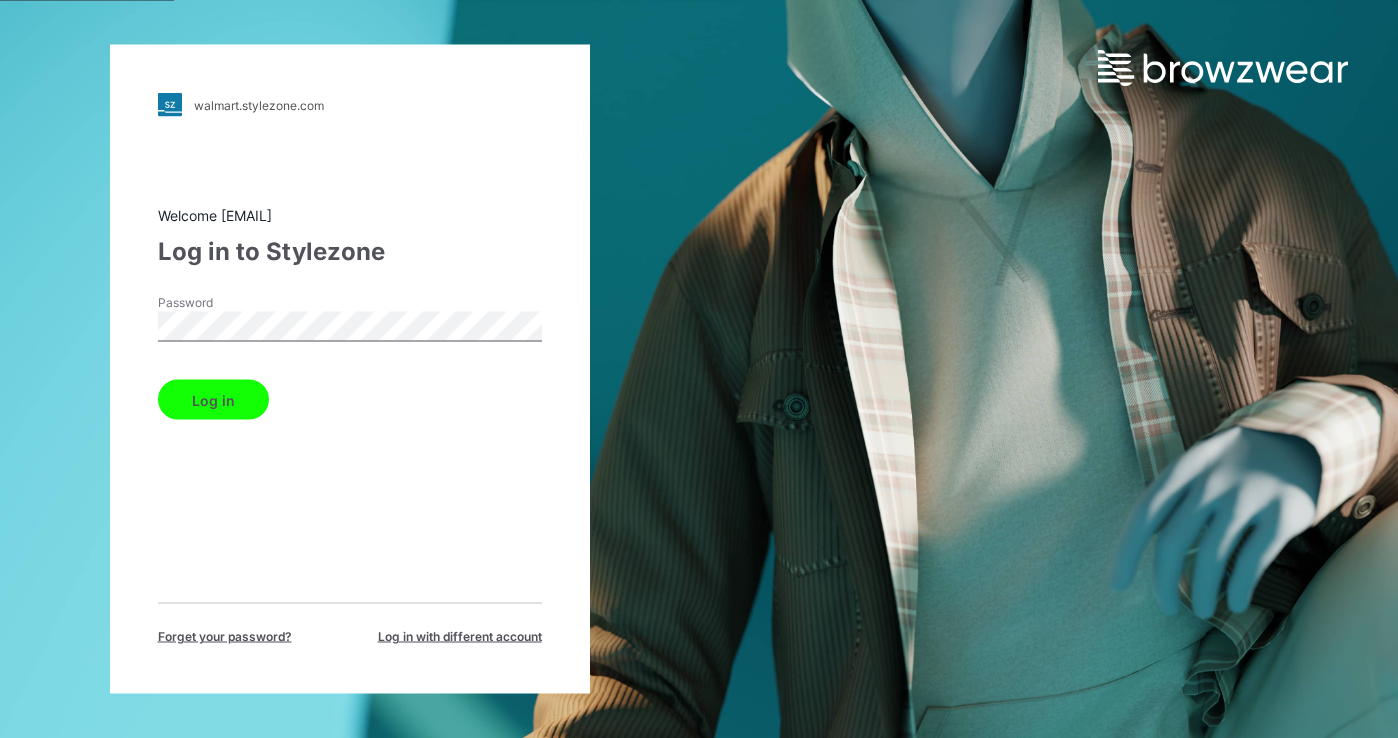 click on "Log in" at bounding box center [213, 400] 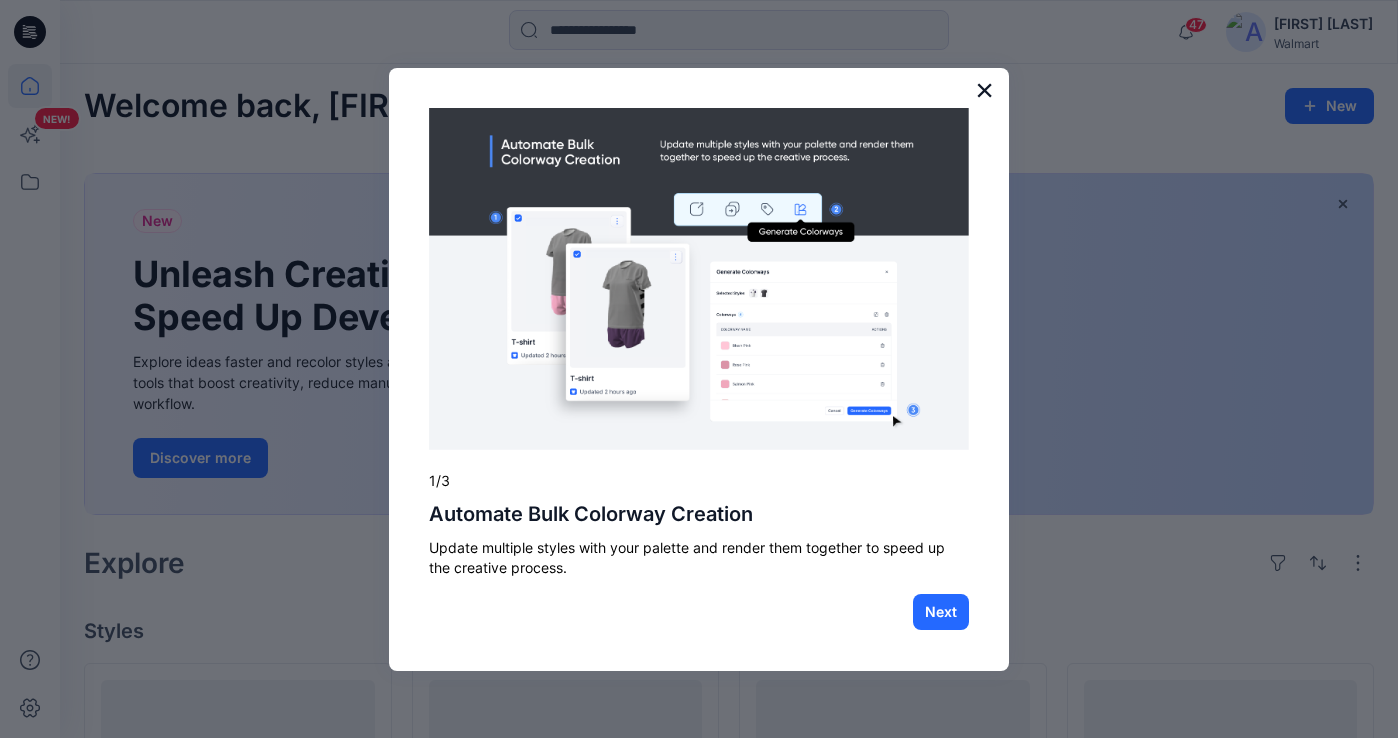 drag, startPoint x: 976, startPoint y: 94, endPoint x: 958, endPoint y: 111, distance: 24.758837 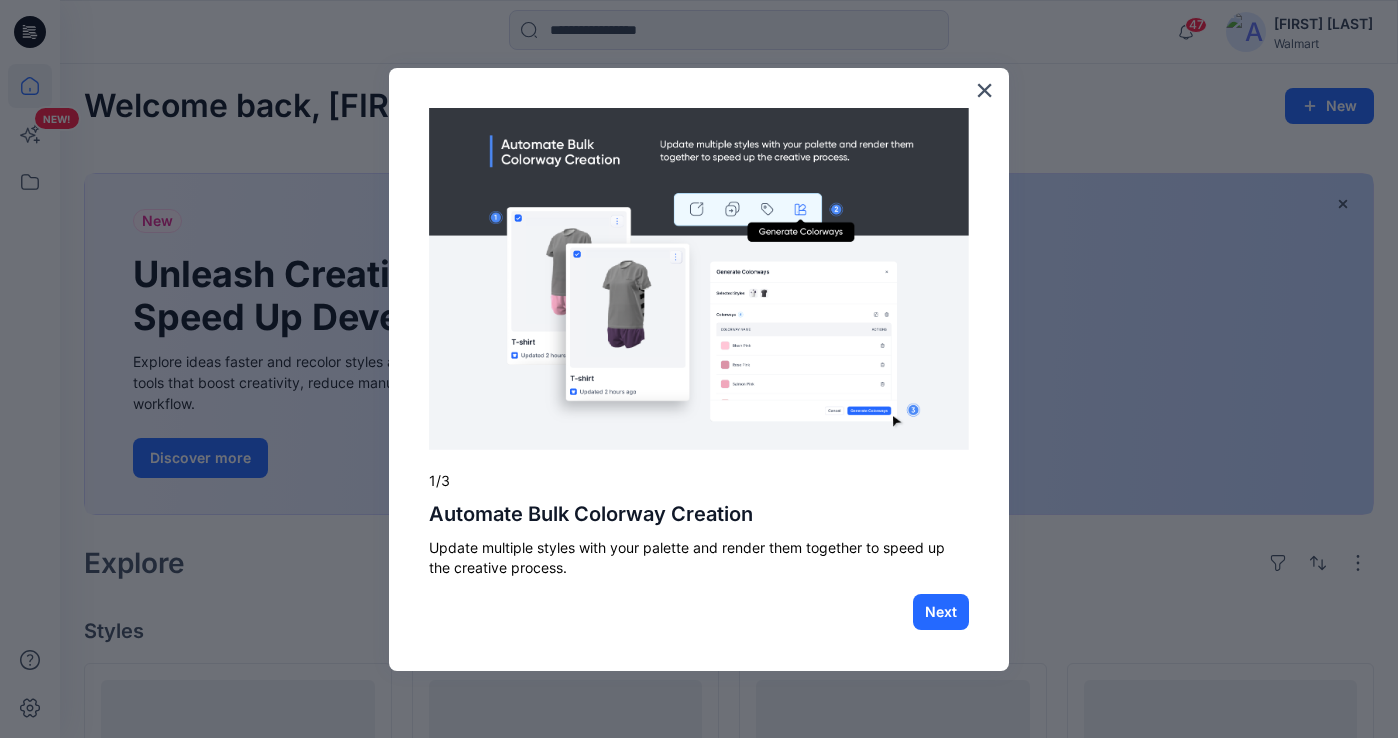 click on "×" at bounding box center [984, 90] 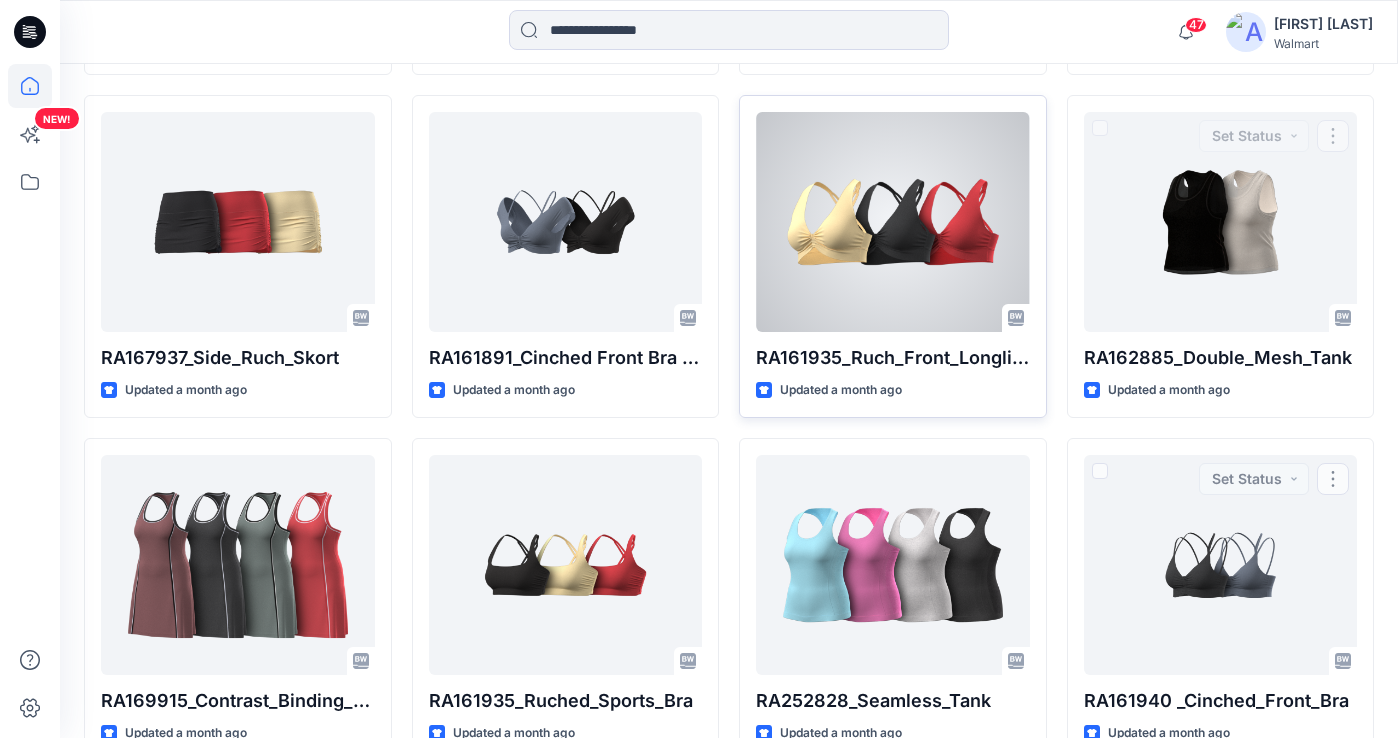 scroll, scrollTop: 907, scrollLeft: 0, axis: vertical 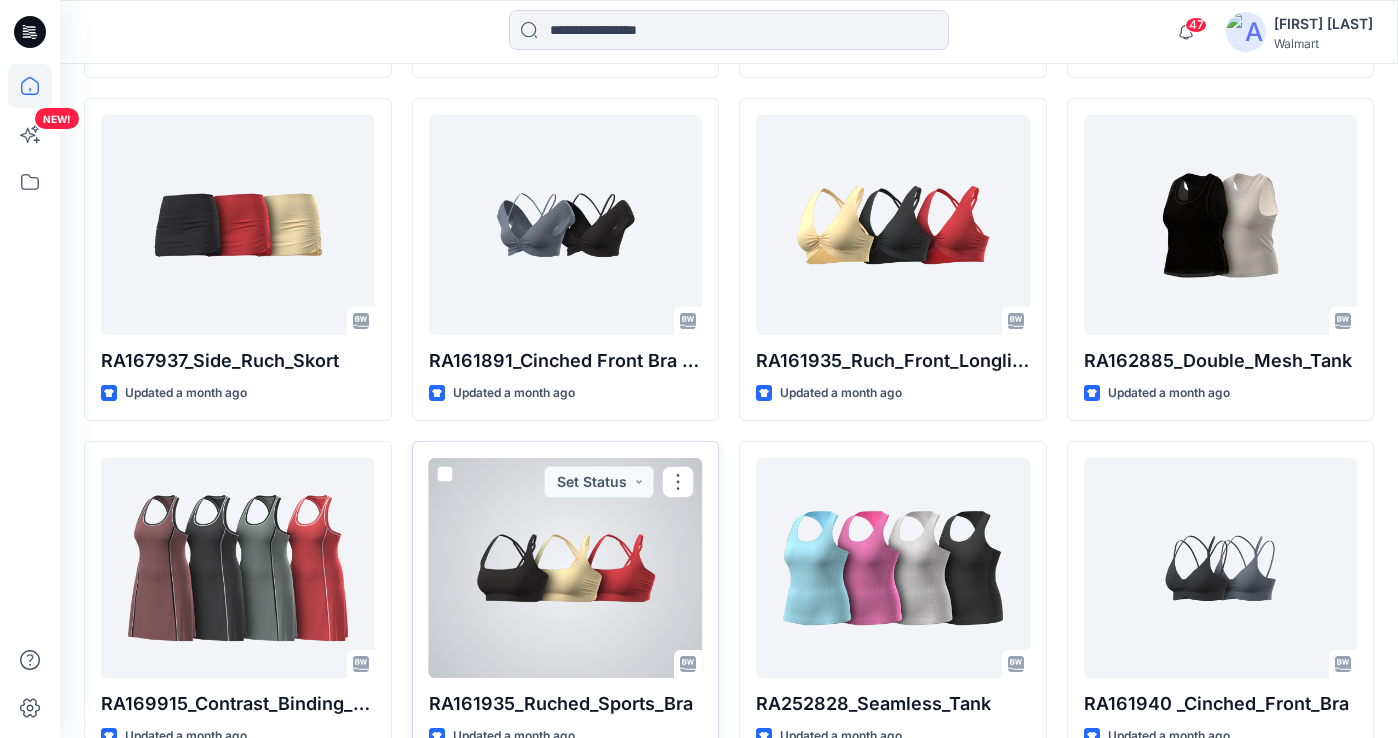 click at bounding box center [566, 568] 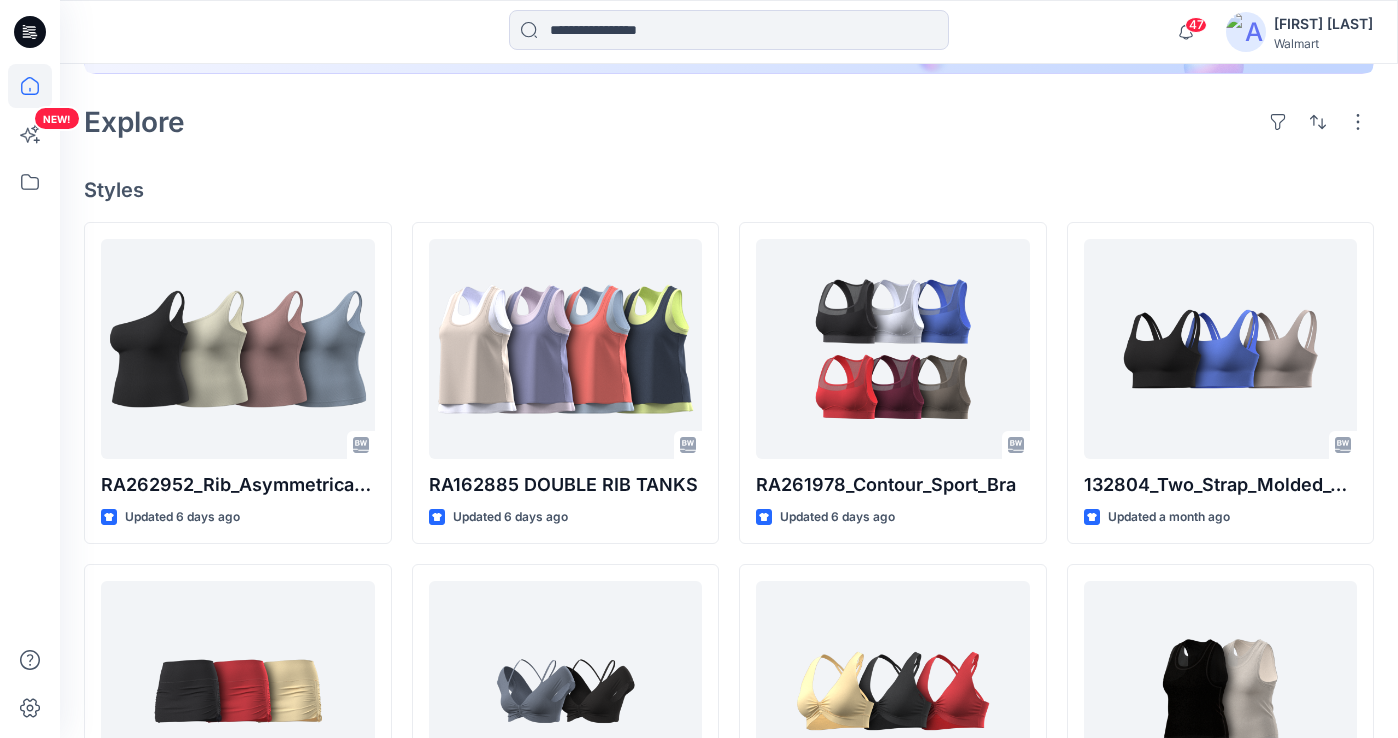 scroll, scrollTop: 567, scrollLeft: 0, axis: vertical 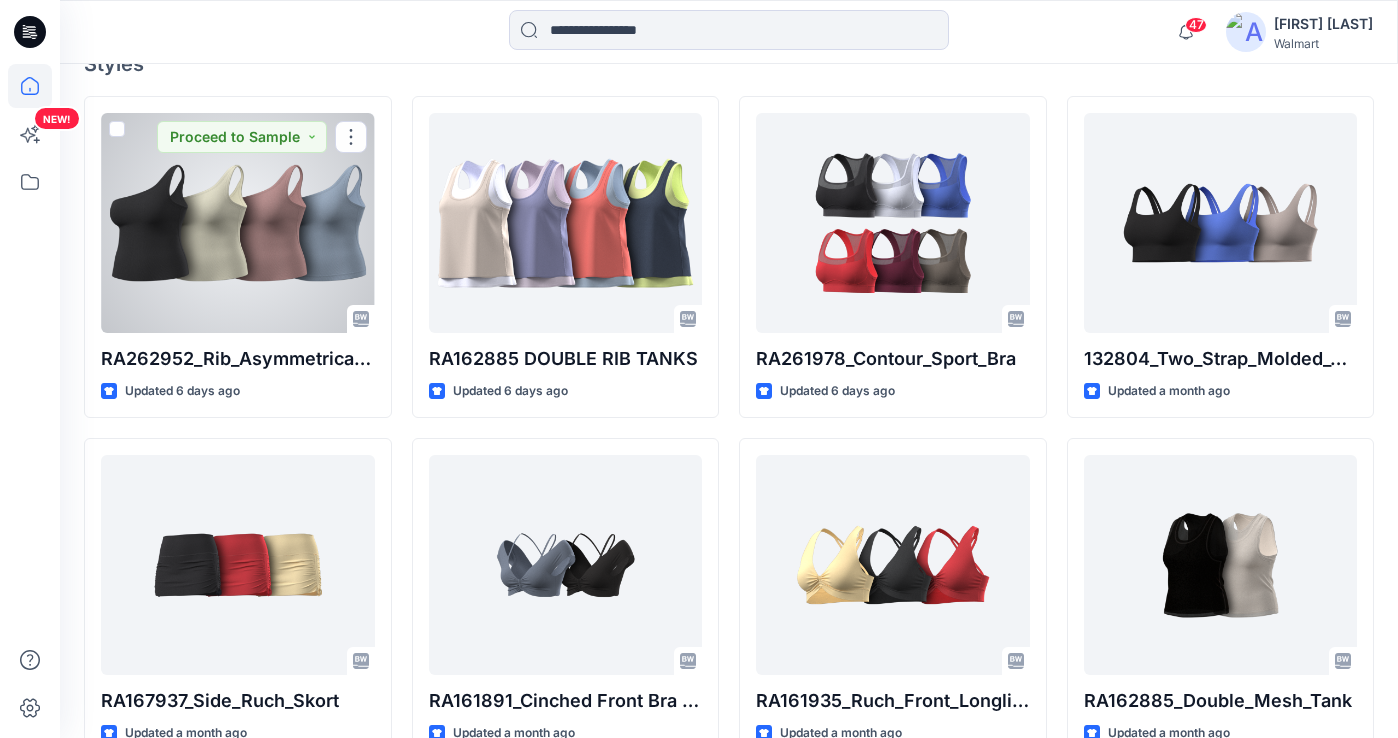 click at bounding box center (238, 223) 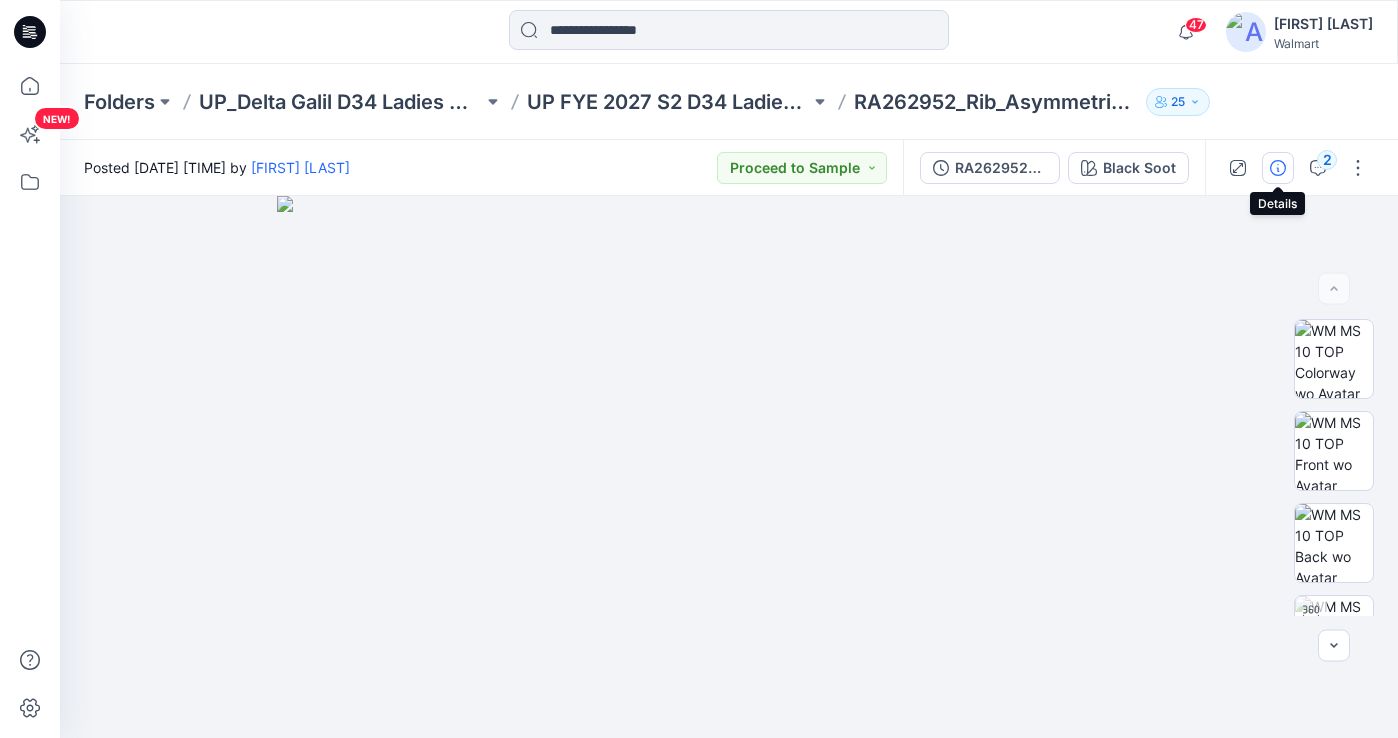 click 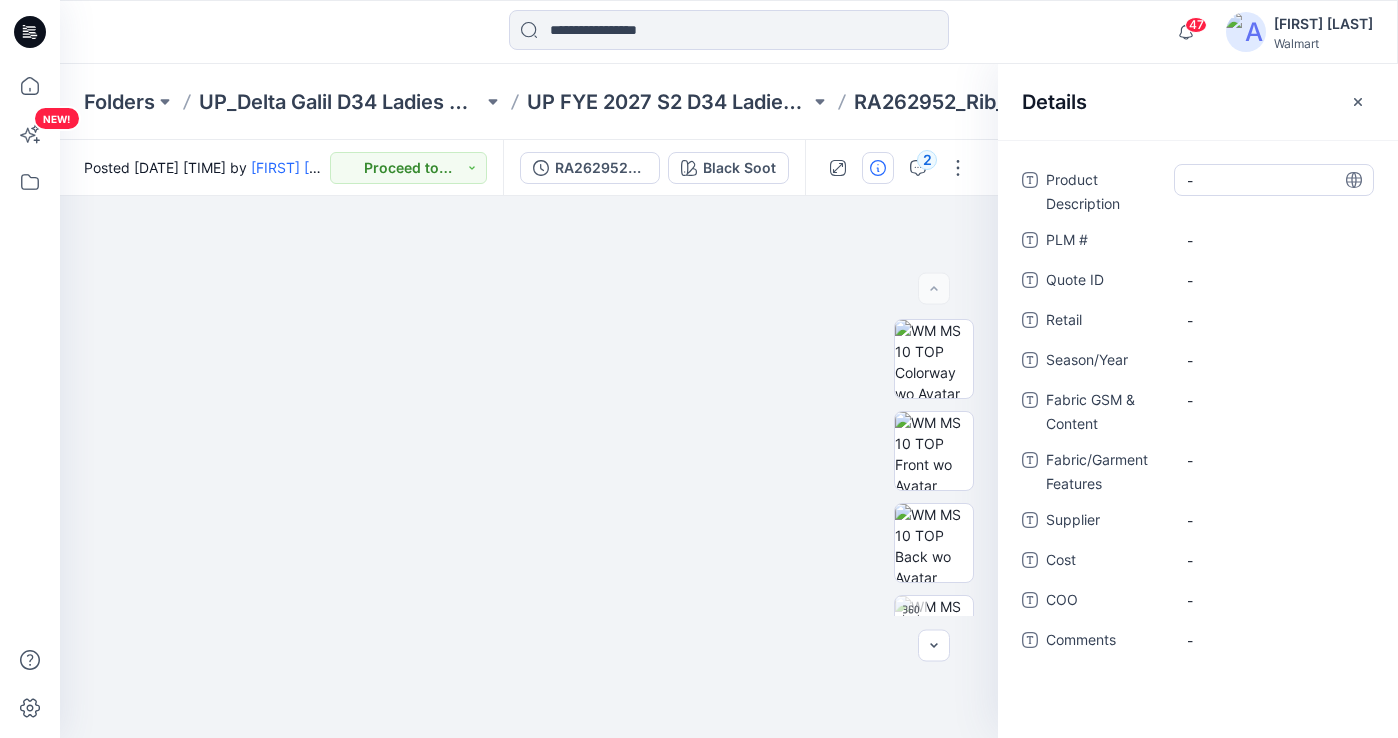 click on "-" at bounding box center [1274, 180] 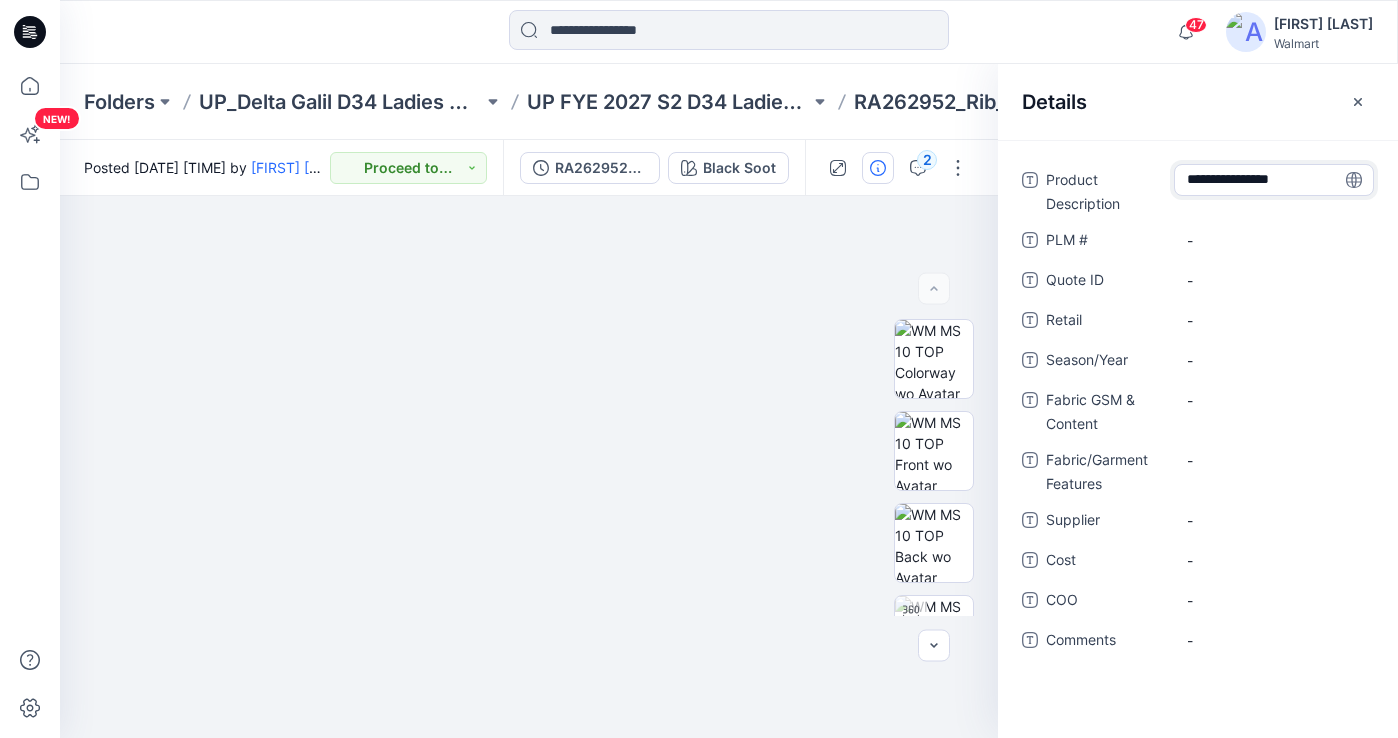 click on "**********" at bounding box center [1274, 180] 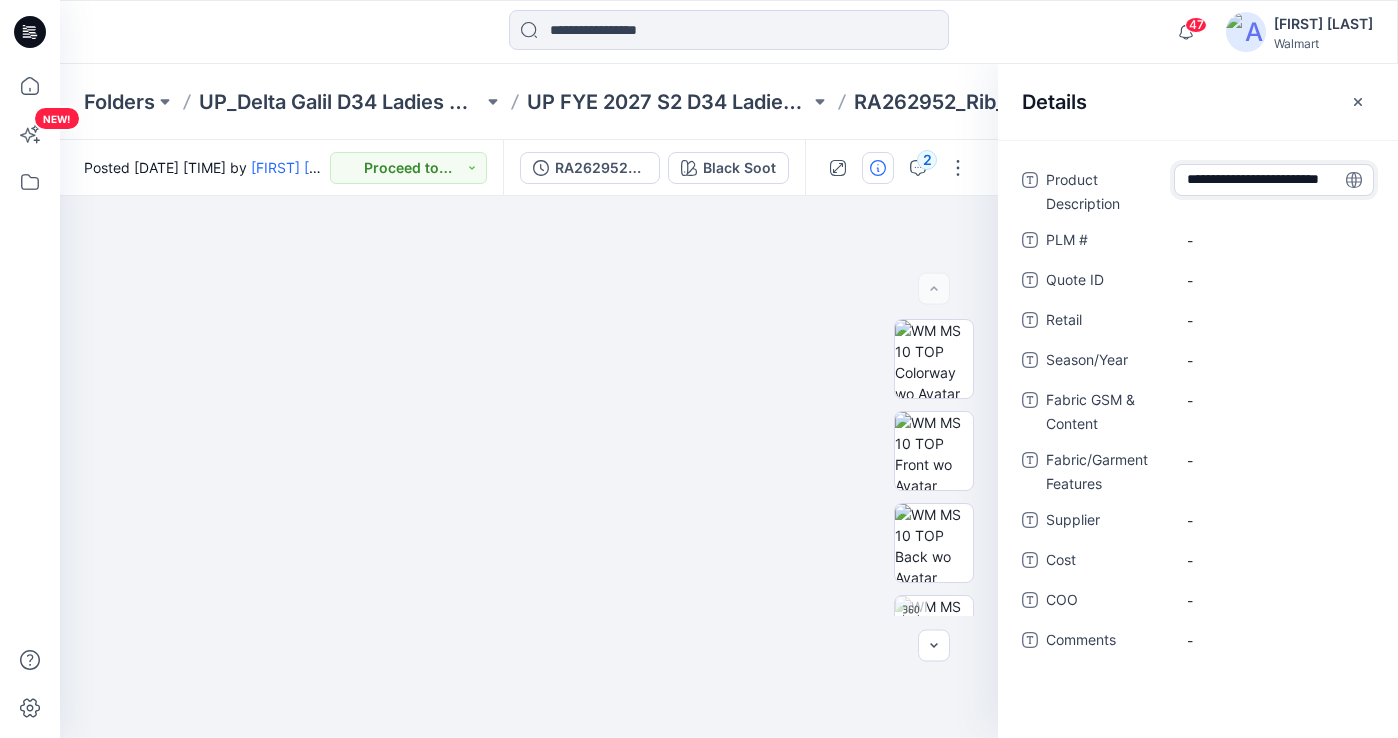 type on "**********" 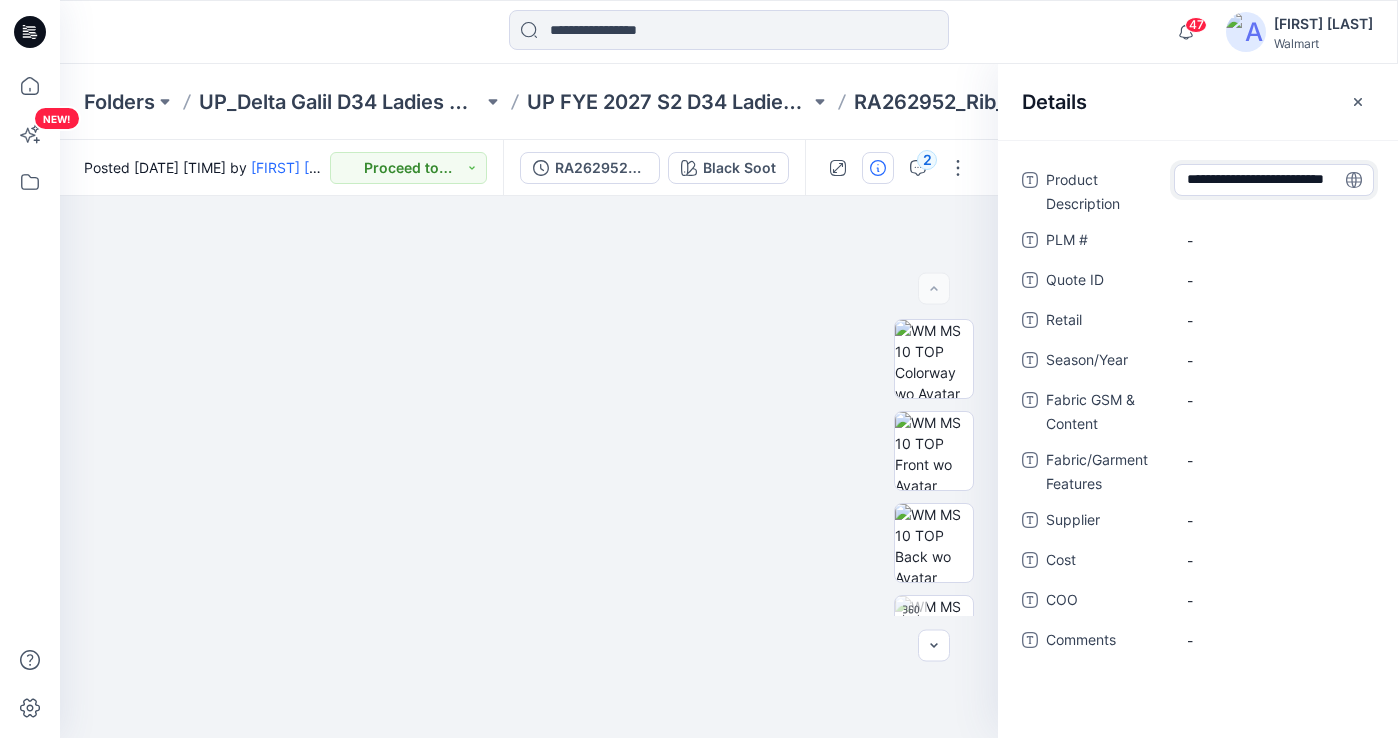 scroll, scrollTop: 6, scrollLeft: 0, axis: vertical 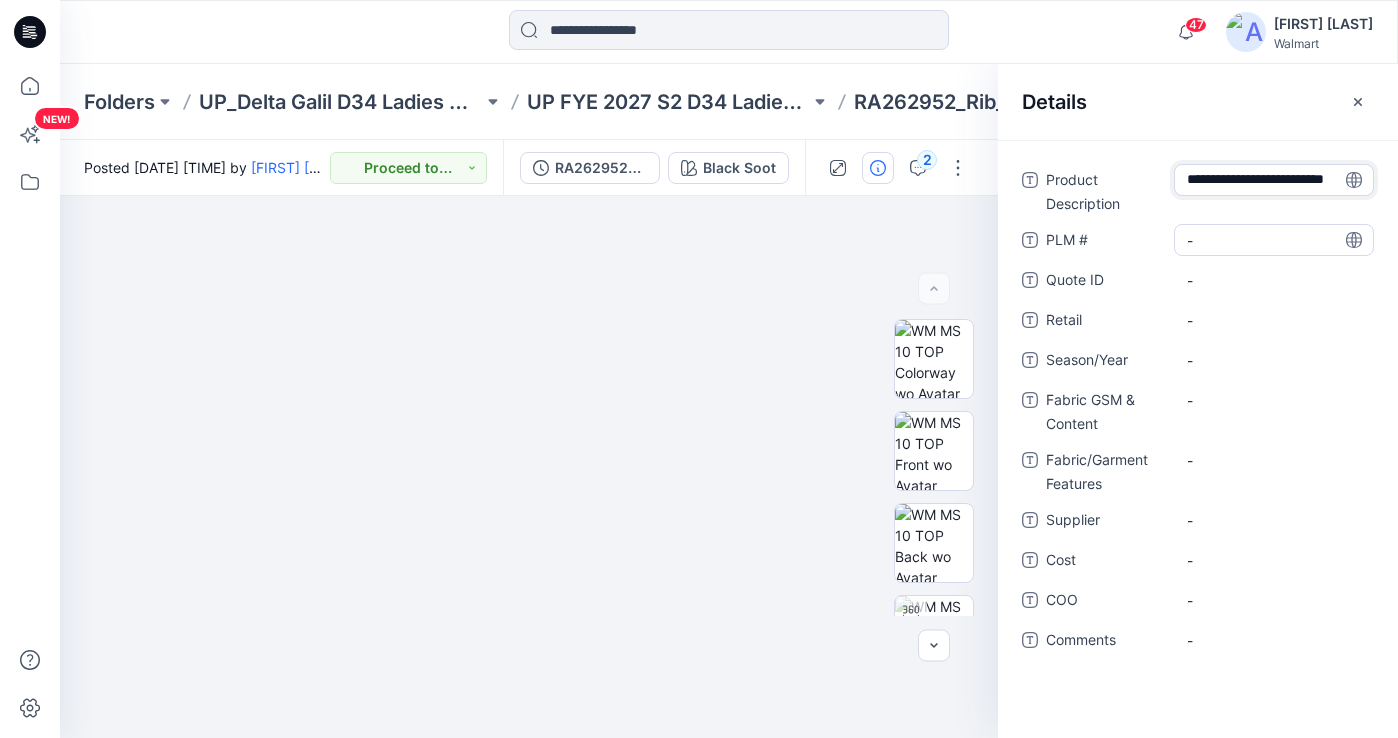 click on "-" at bounding box center (1274, 240) 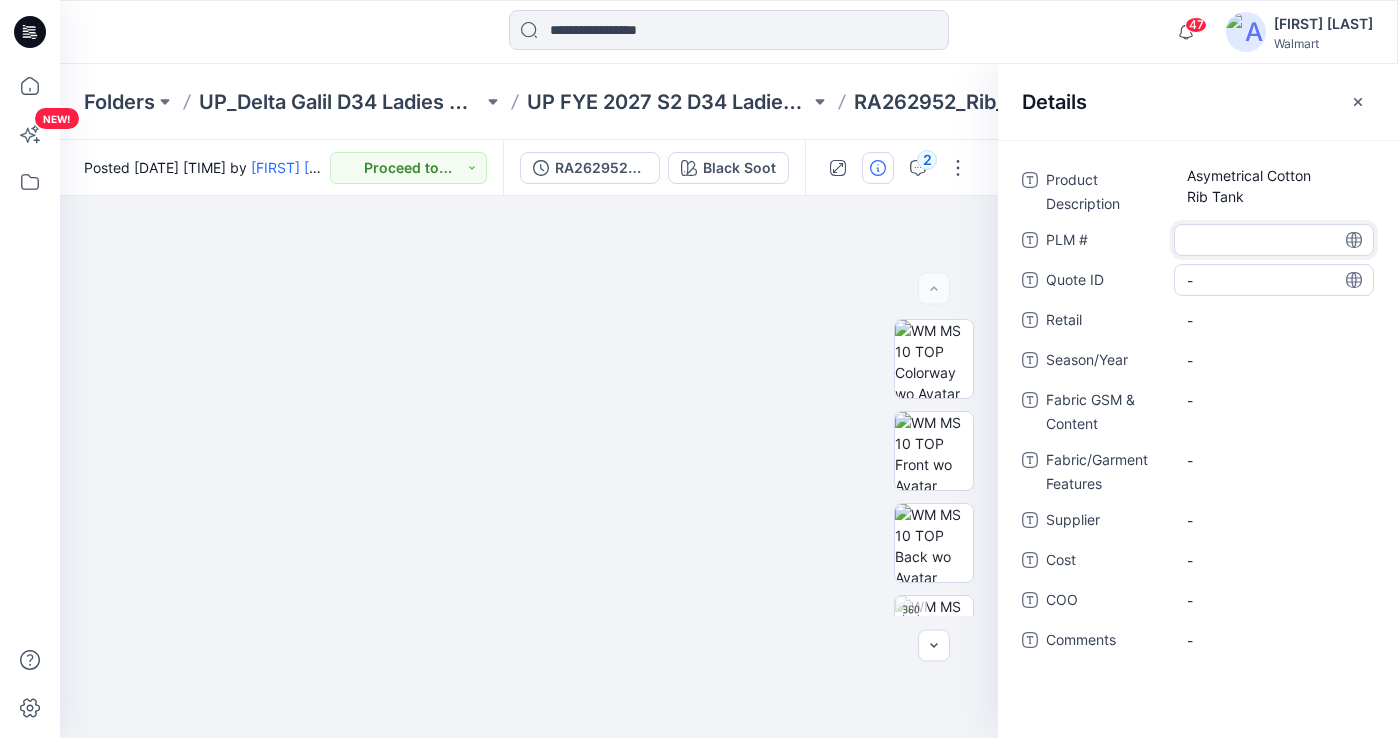 click on "-" at bounding box center (1274, 280) 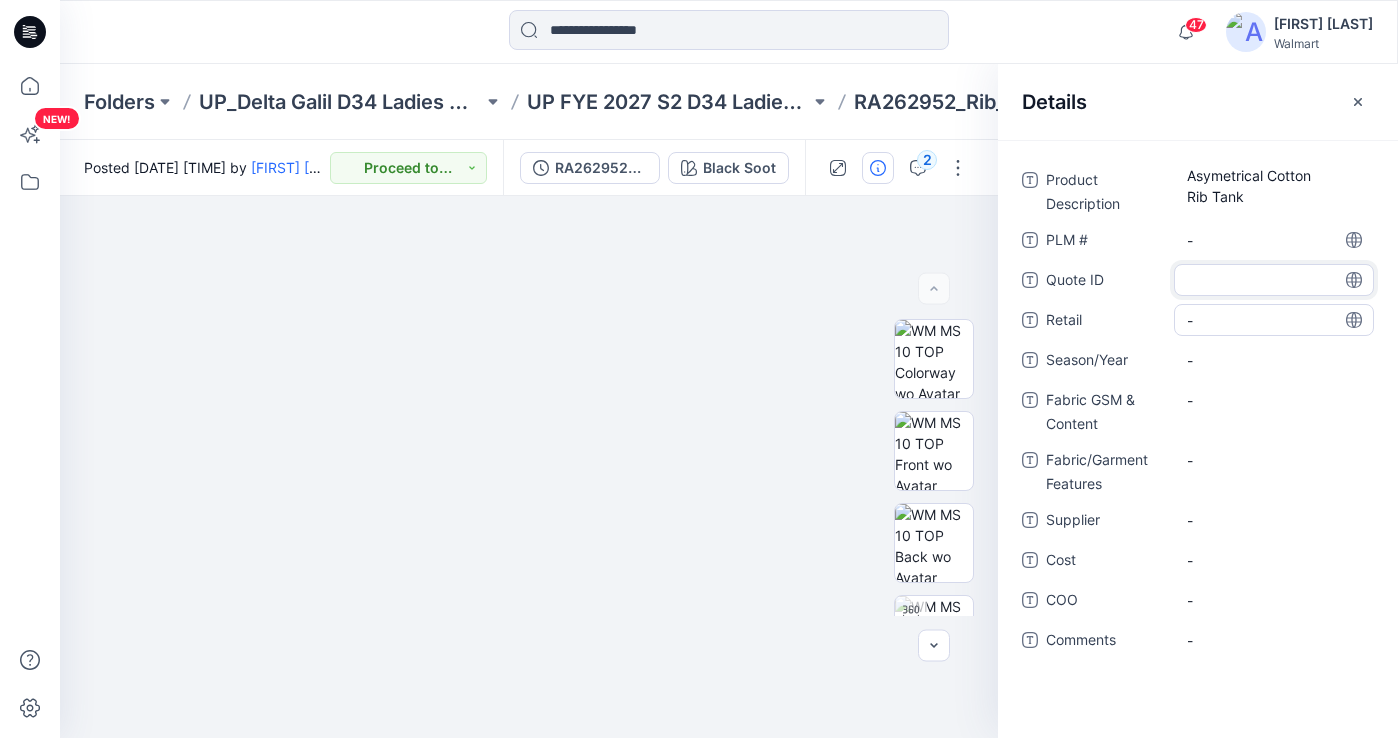 click on "-" at bounding box center [1274, 320] 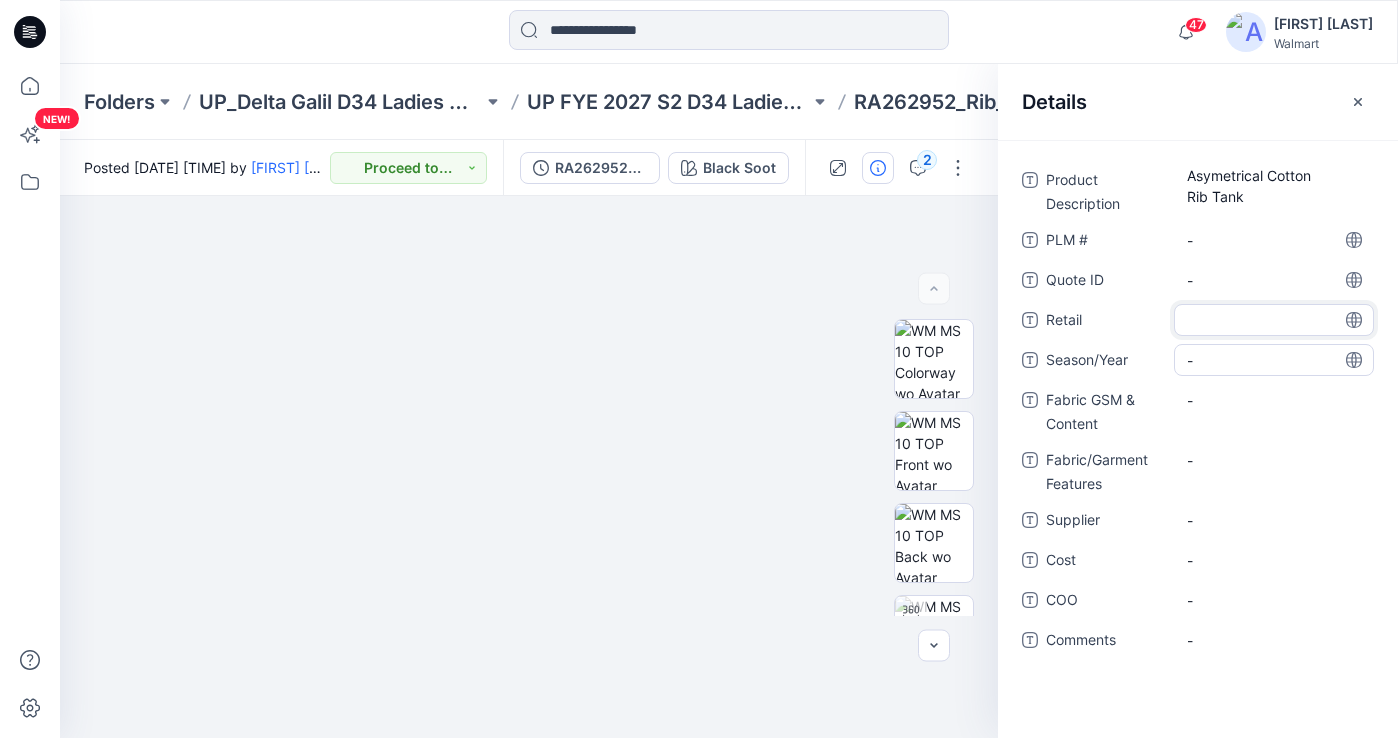 click on "-" at bounding box center [1274, 360] 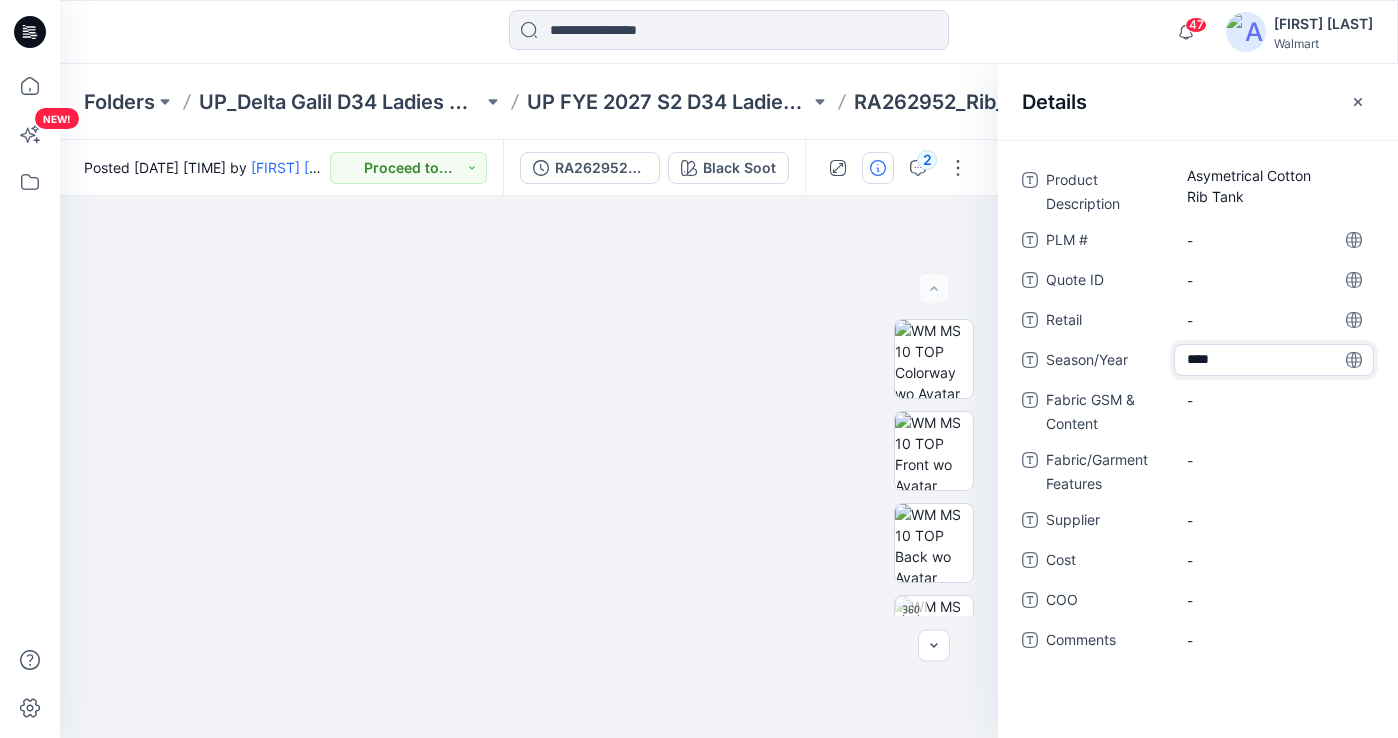 type on "*****" 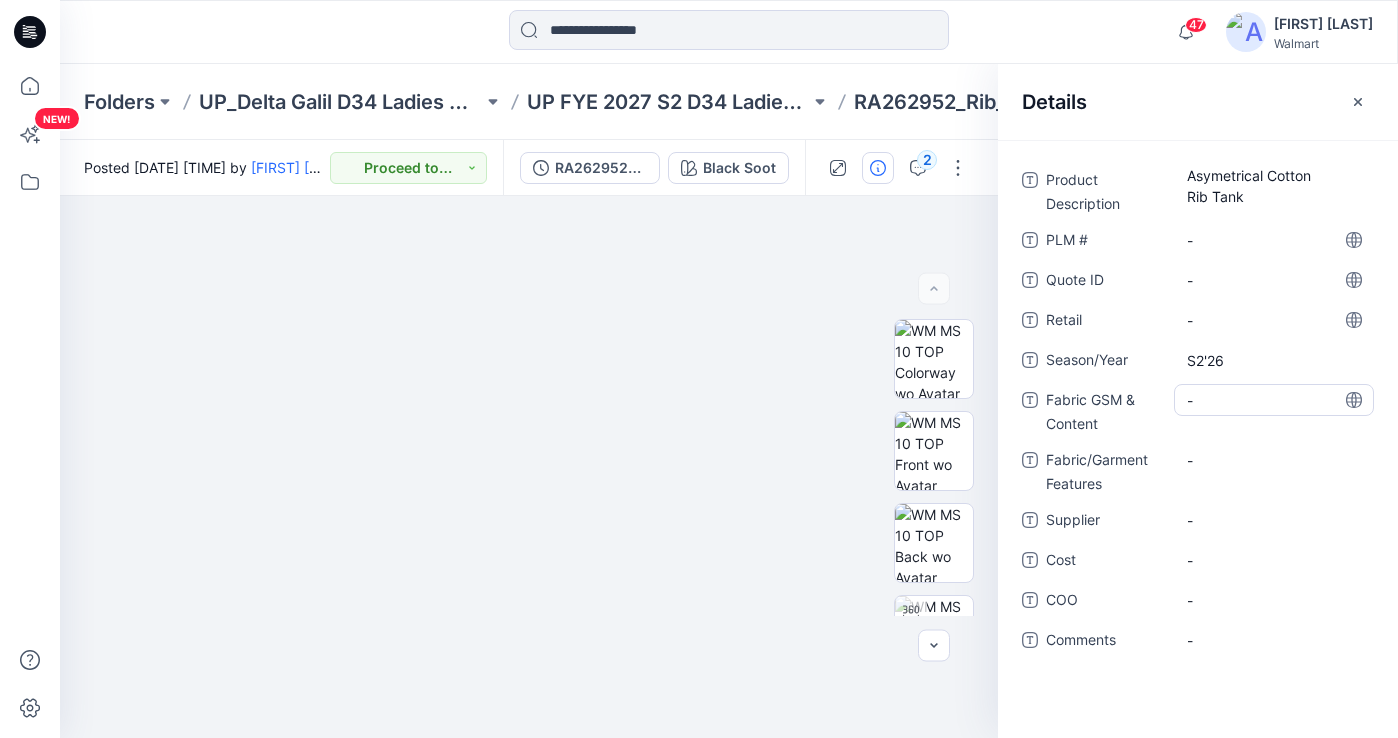 click on "-" at bounding box center (1274, 400) 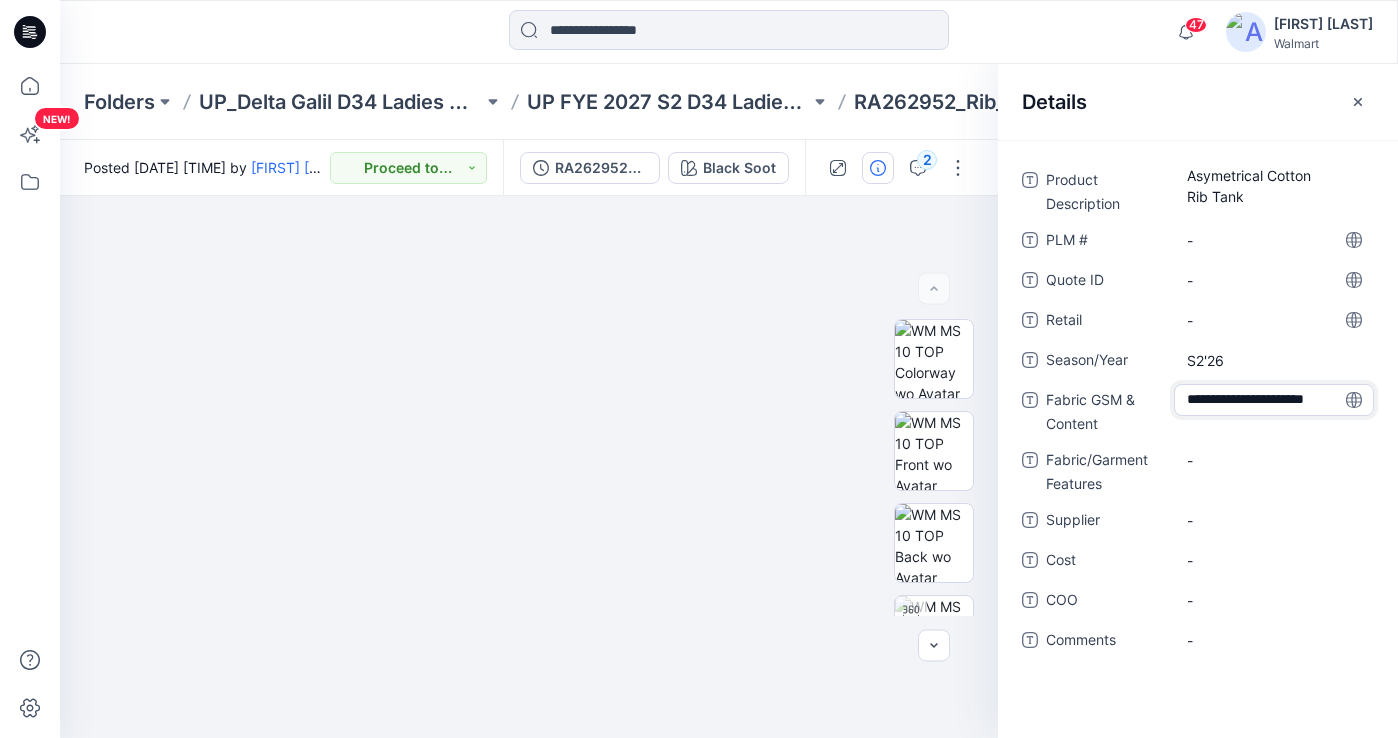 scroll, scrollTop: 14, scrollLeft: 0, axis: vertical 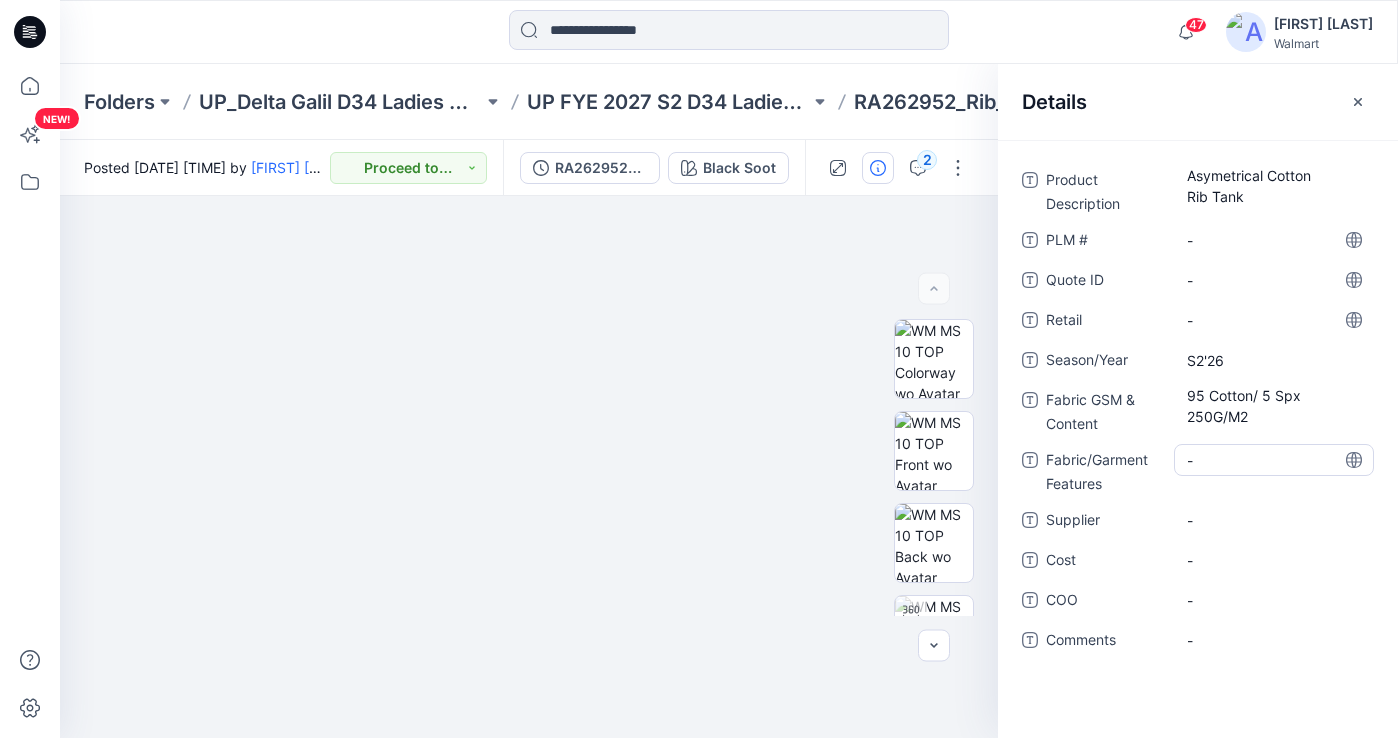 click on "-" at bounding box center (1274, 460) 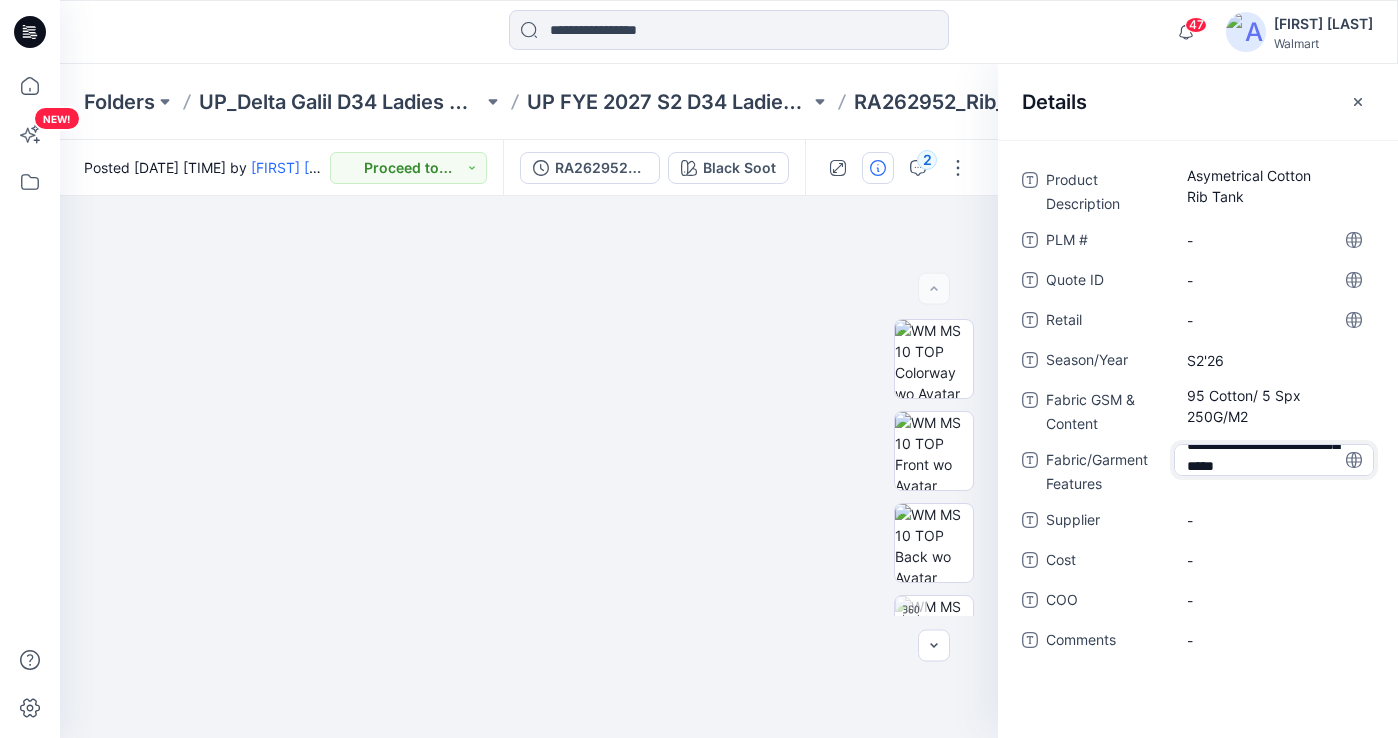 scroll, scrollTop: 56, scrollLeft: 0, axis: vertical 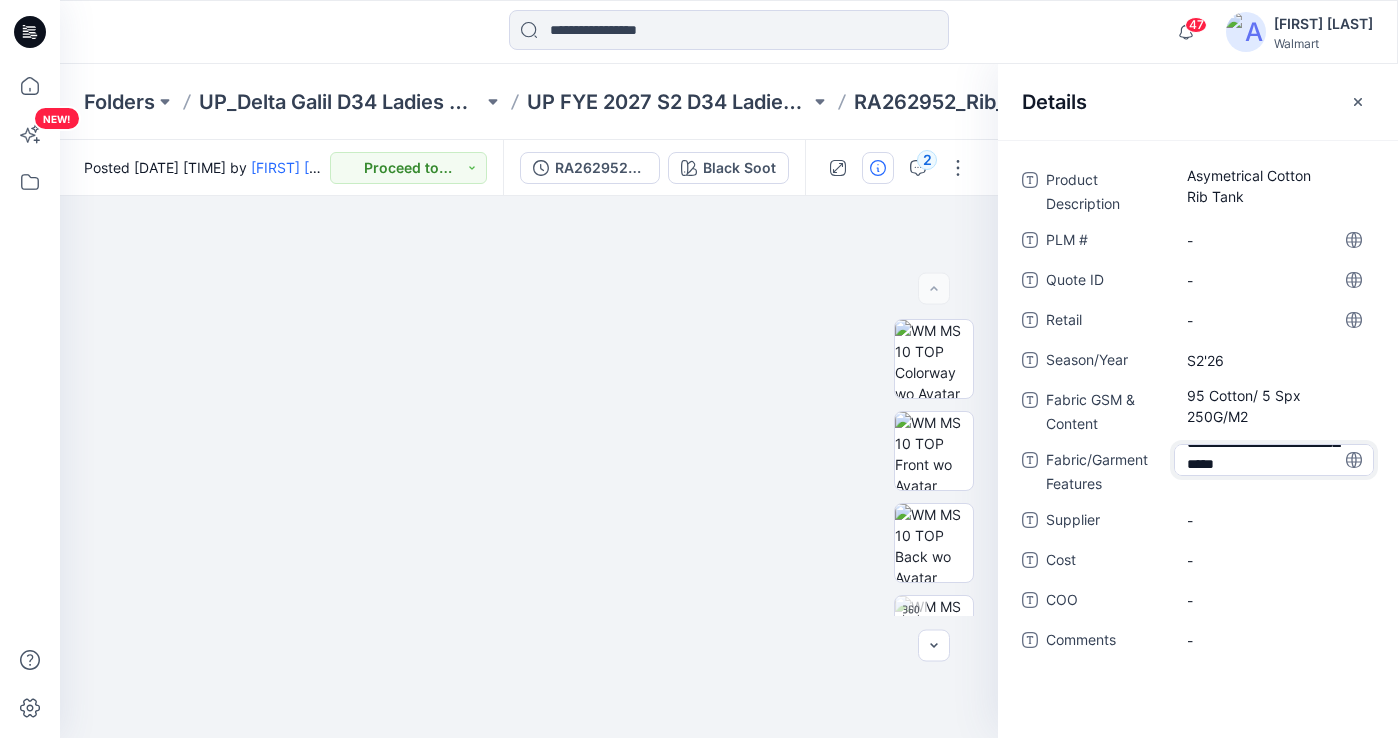 type on "**********" 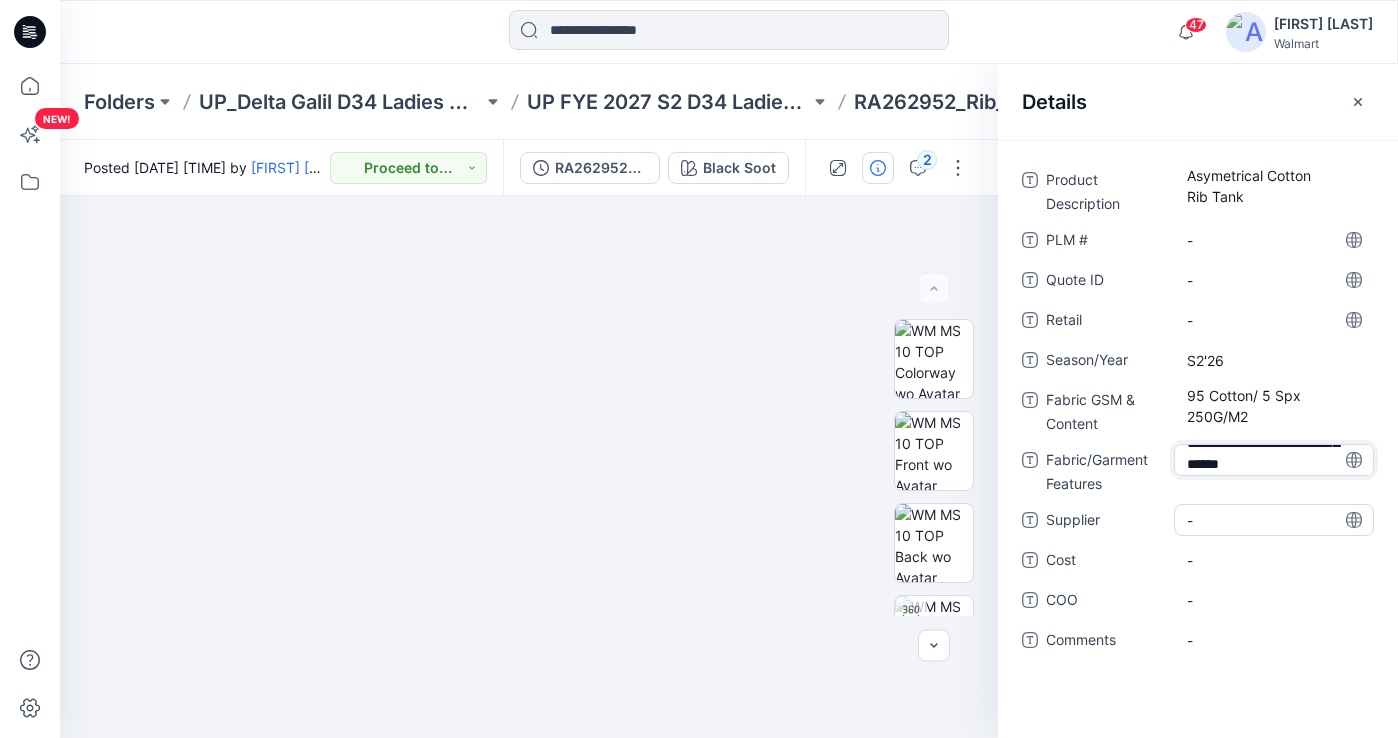 click on "-" at bounding box center [1274, 520] 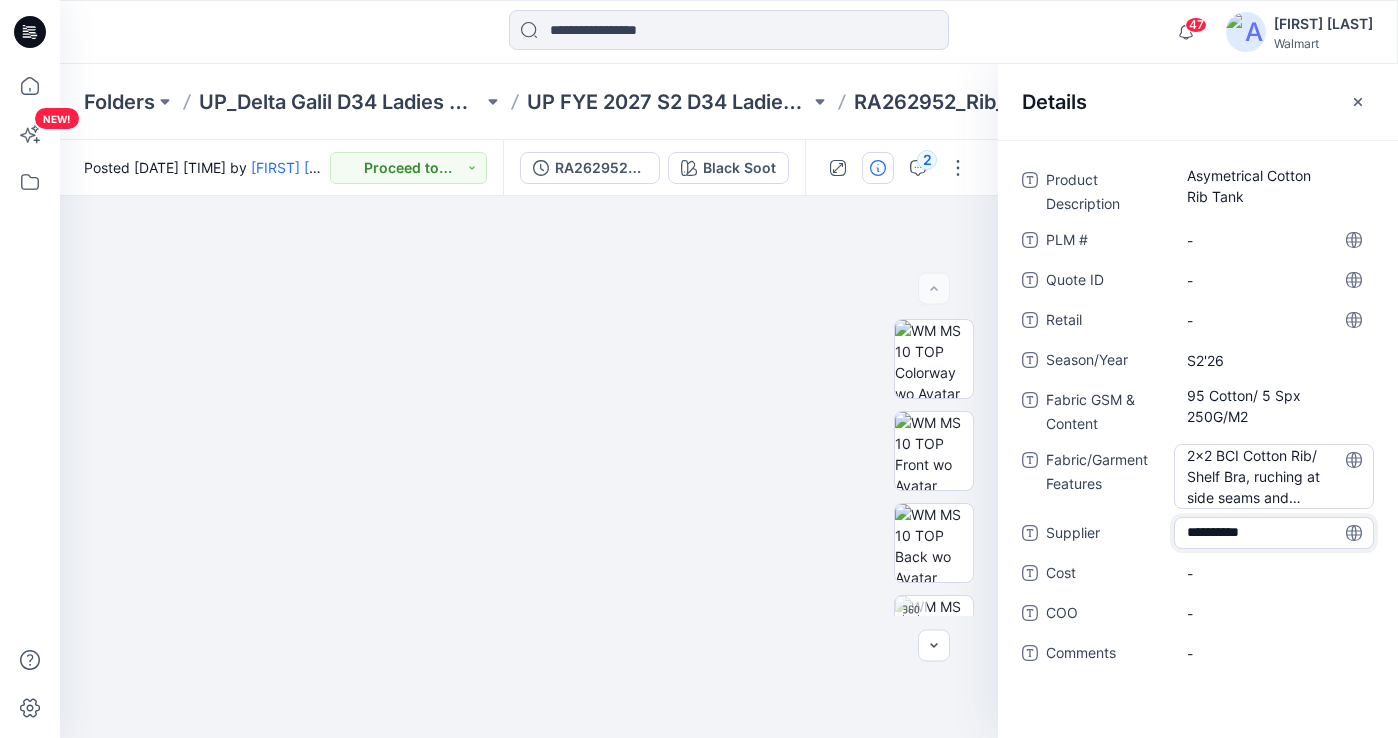 type on "**********" 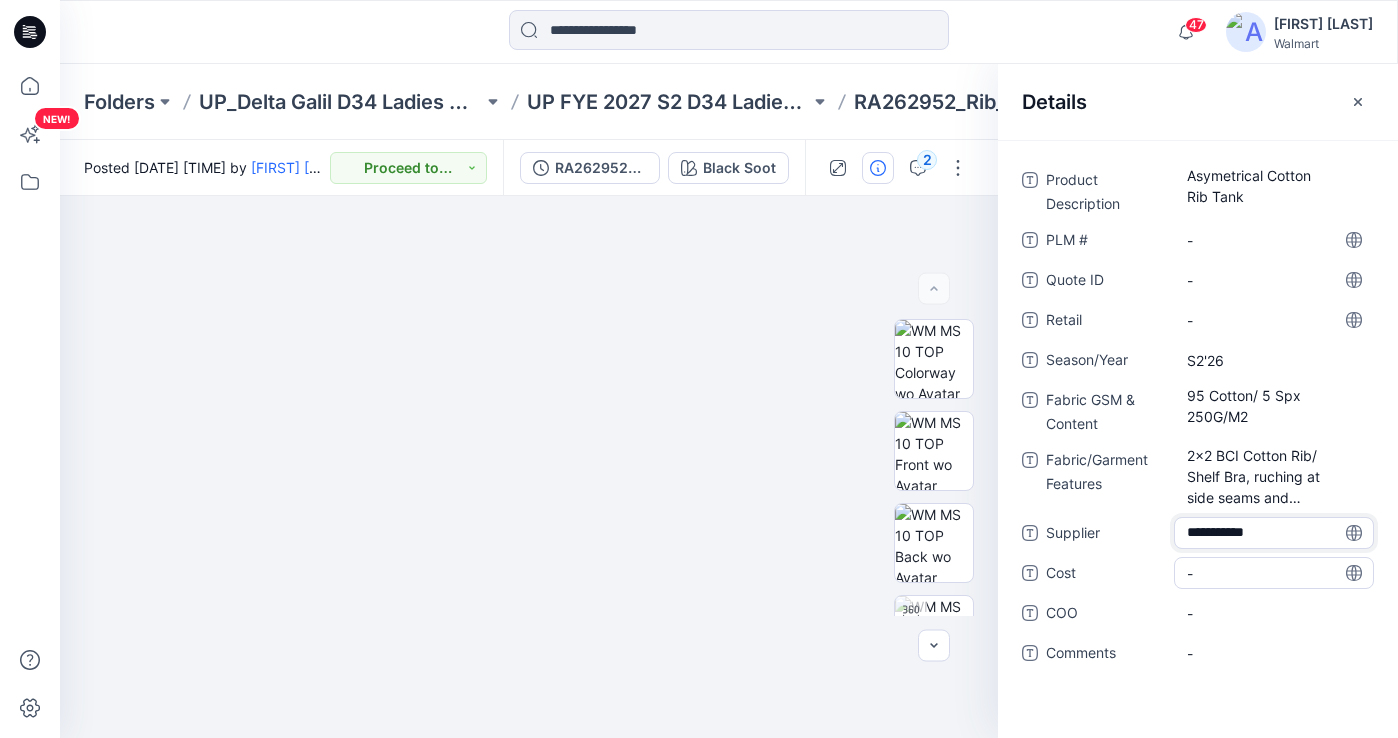 click on "-" at bounding box center (1274, 573) 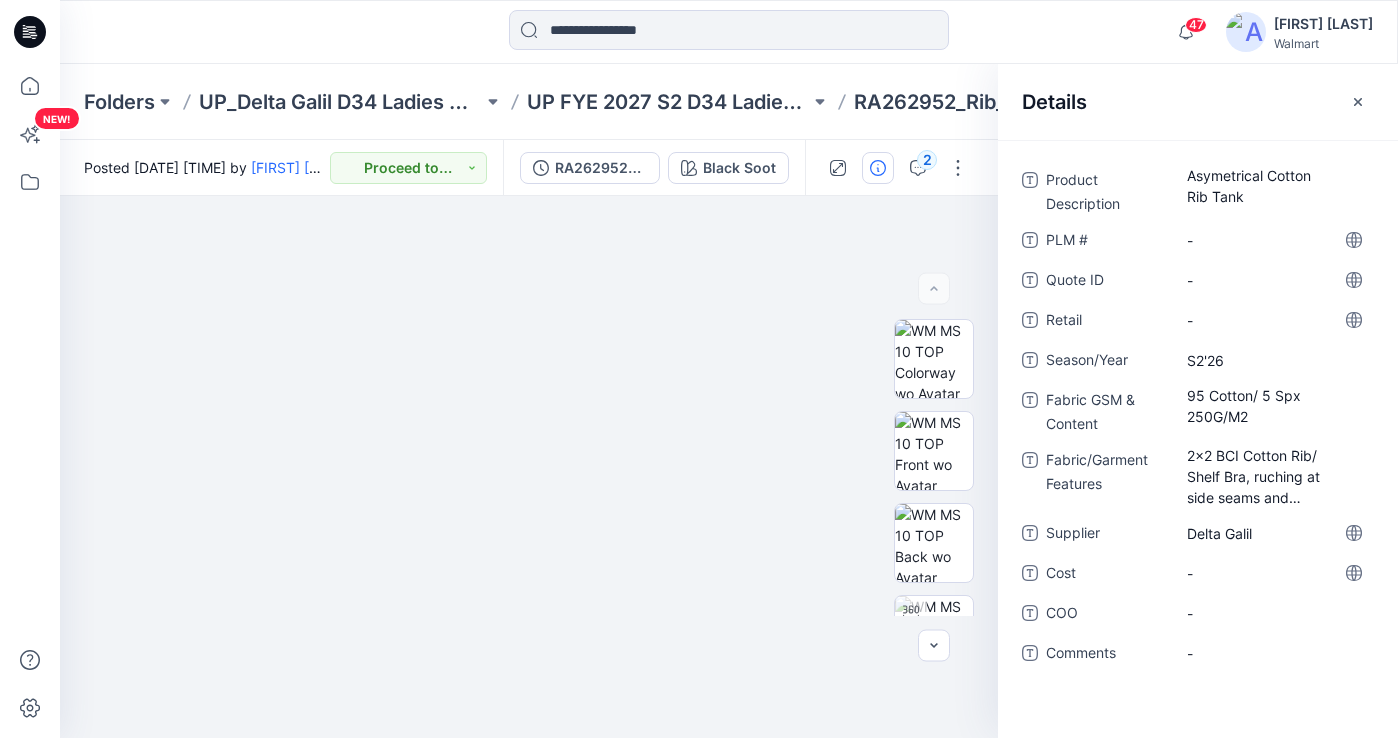 click on "Details" at bounding box center (1198, 101) 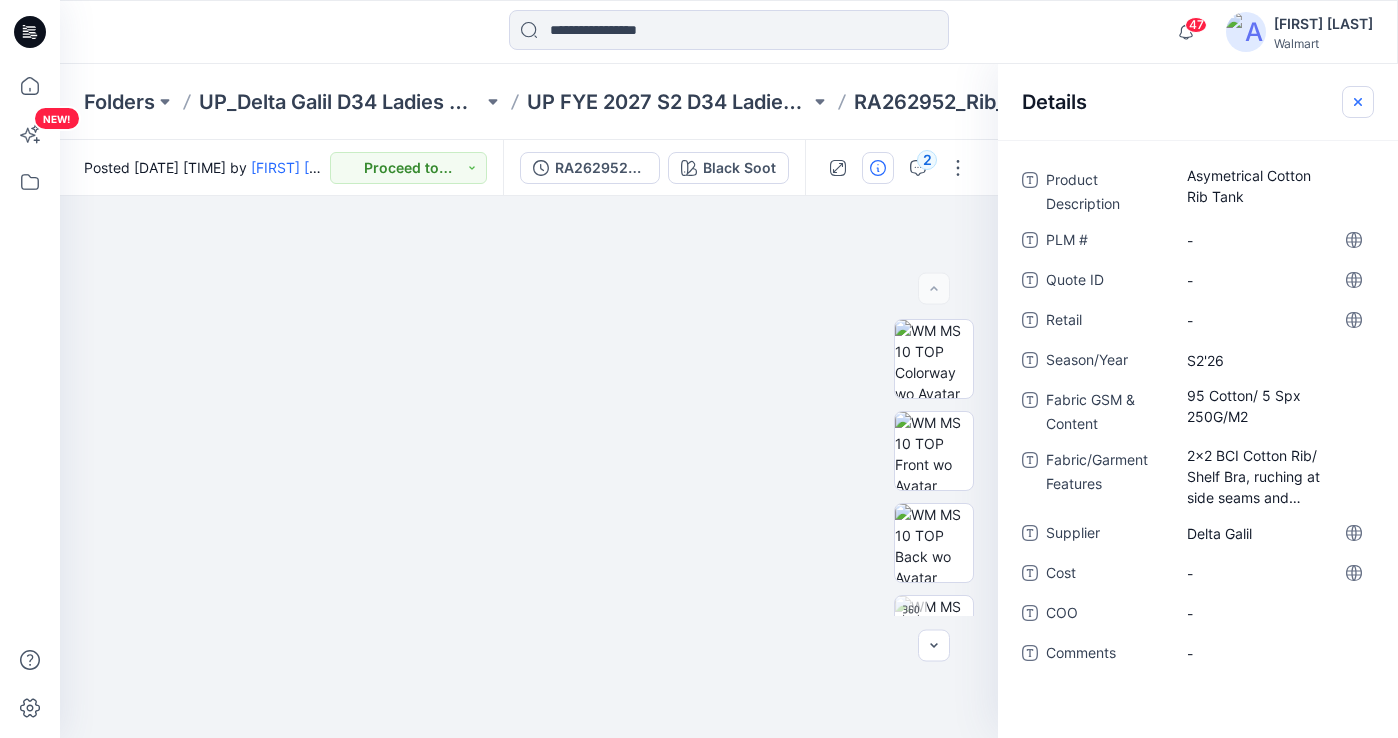 click 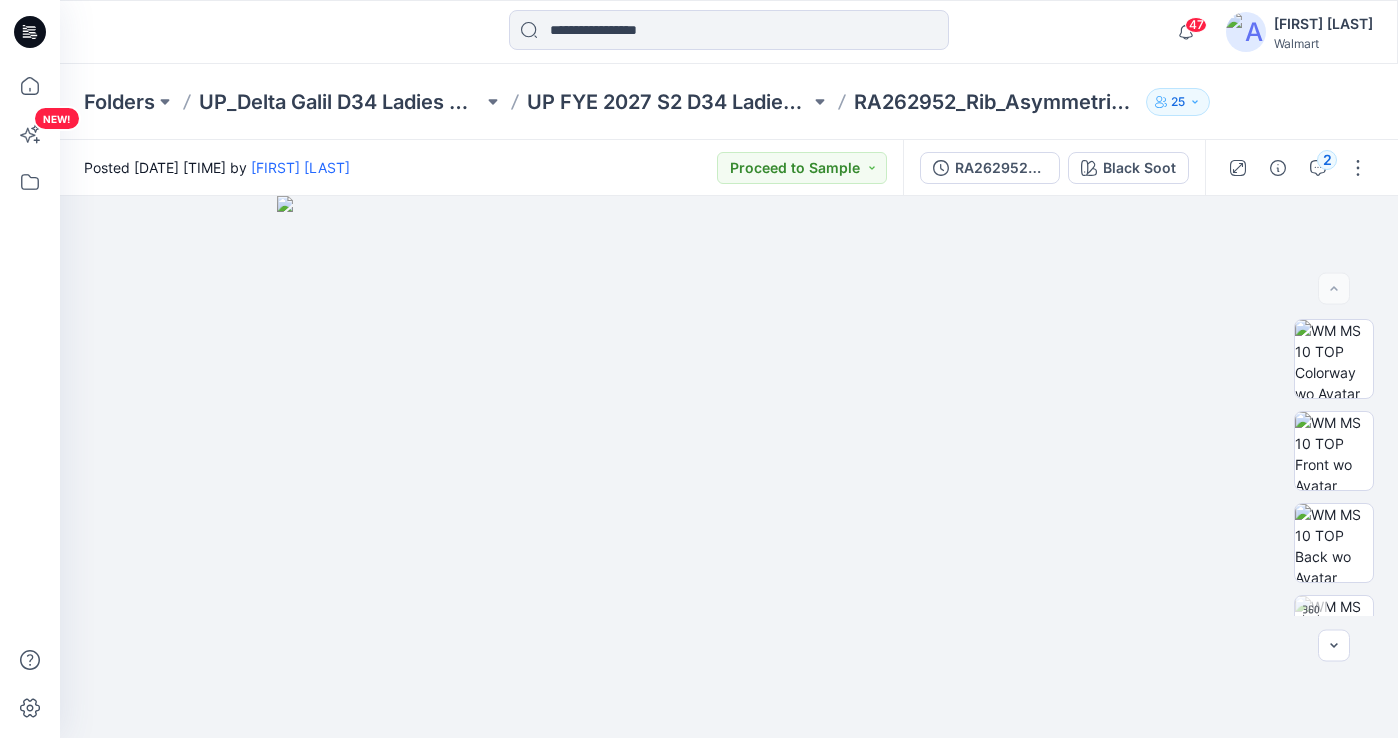 scroll, scrollTop: 325, scrollLeft: 0, axis: vertical 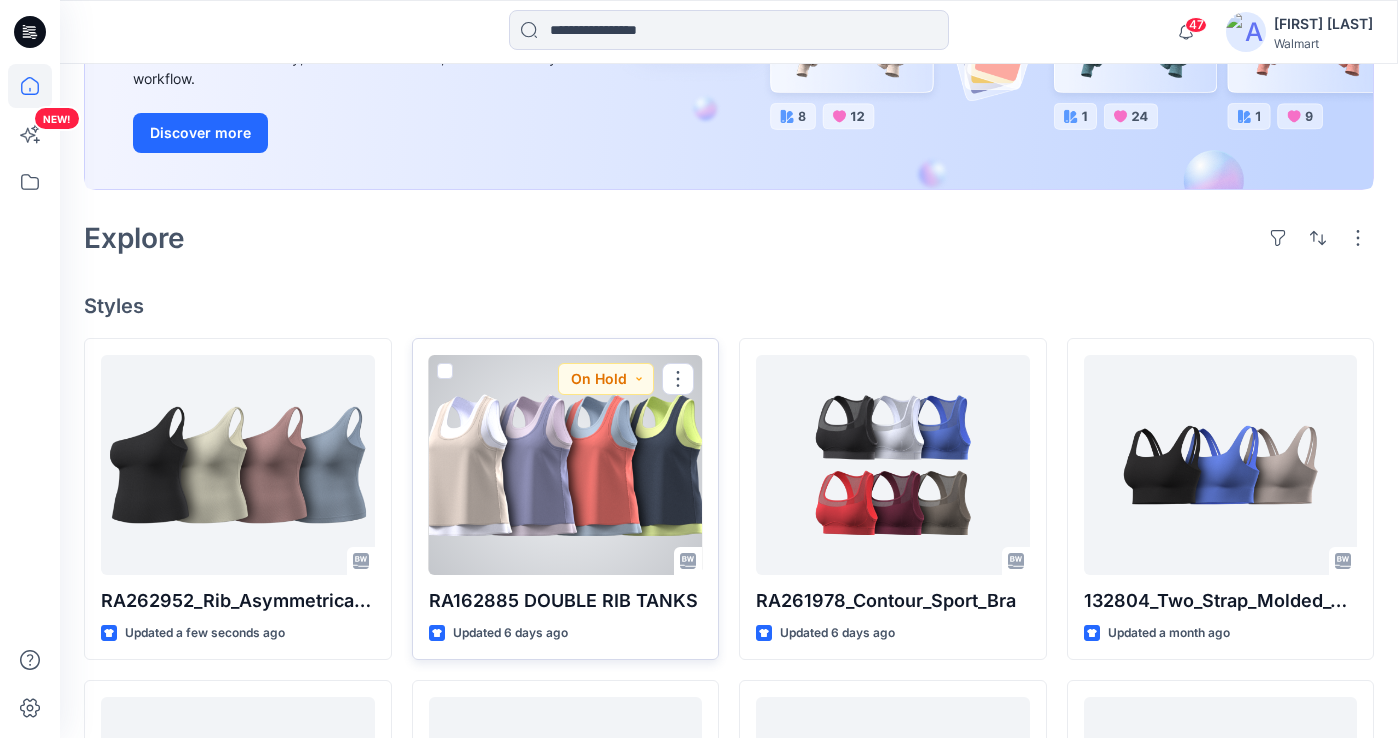 click at bounding box center [566, 465] 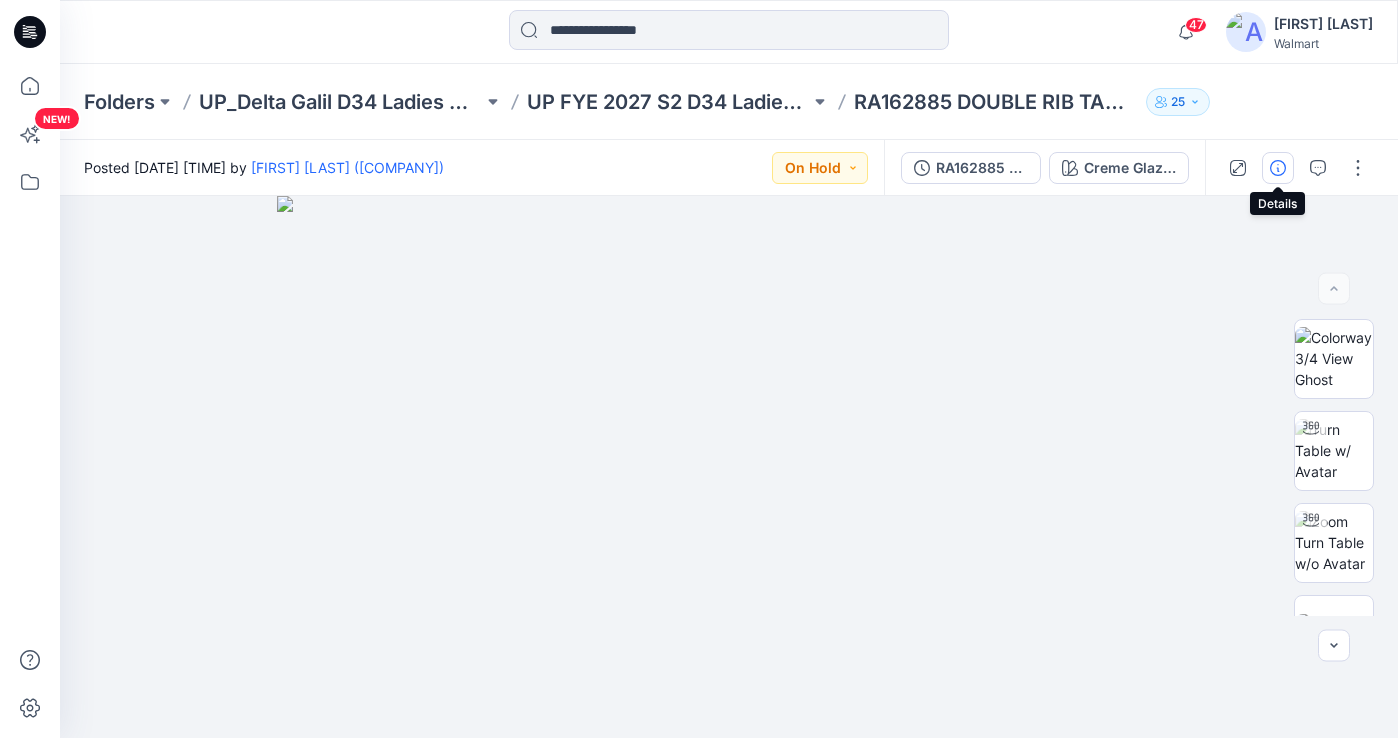 click 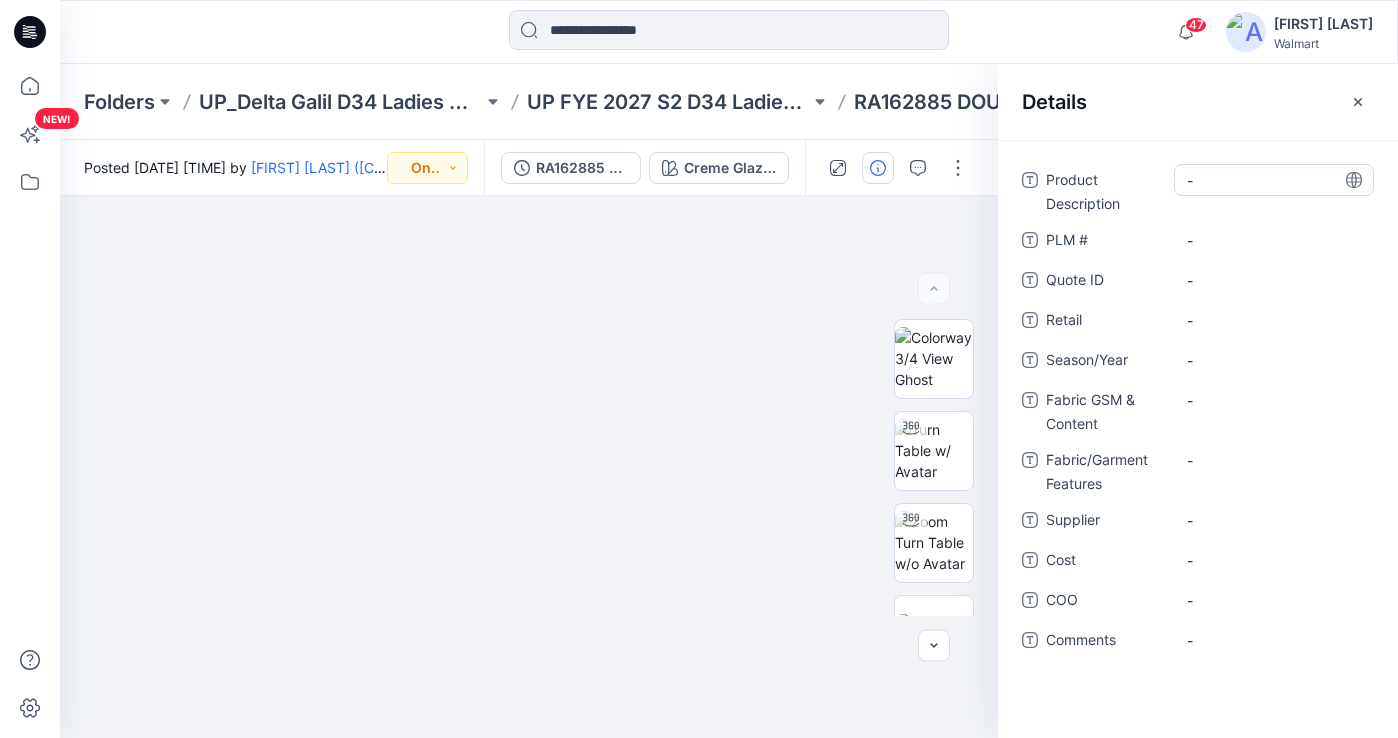 click on "-" at bounding box center (1274, 180) 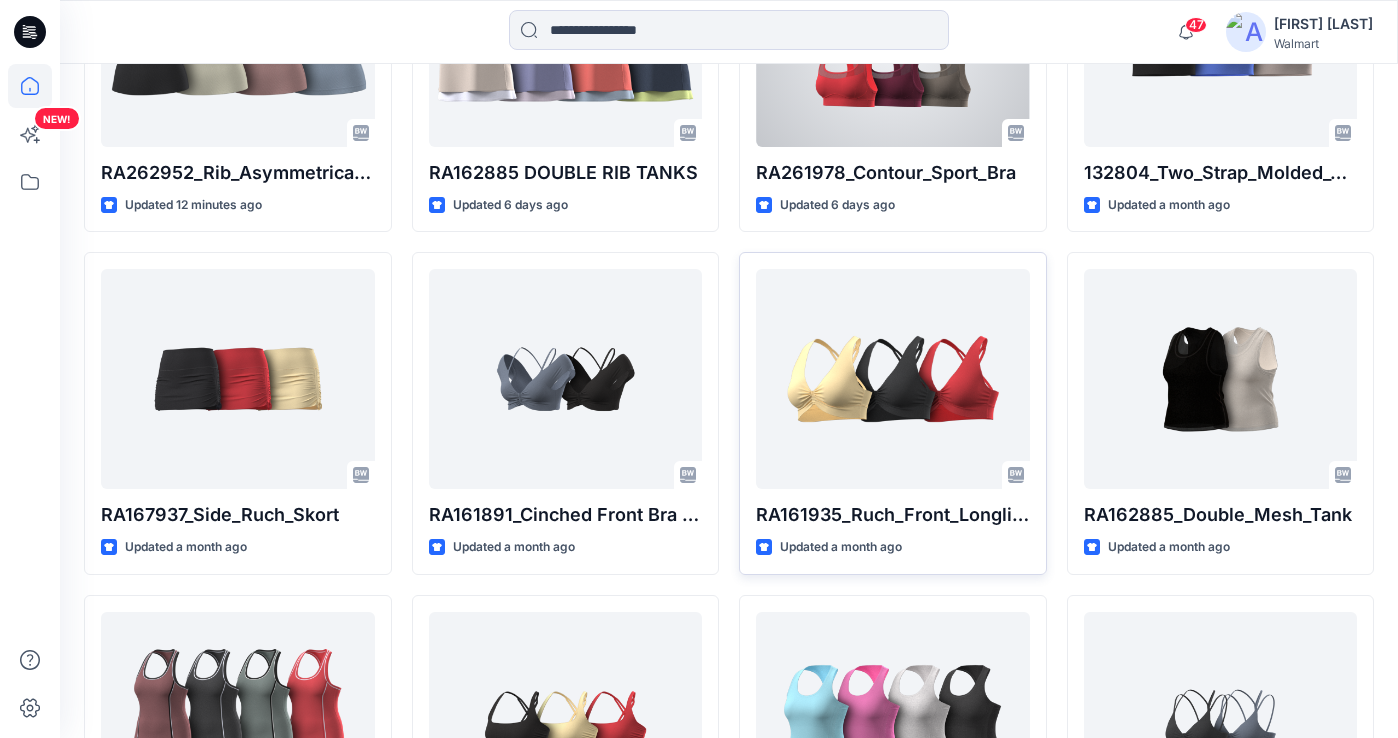 scroll, scrollTop: 777, scrollLeft: 0, axis: vertical 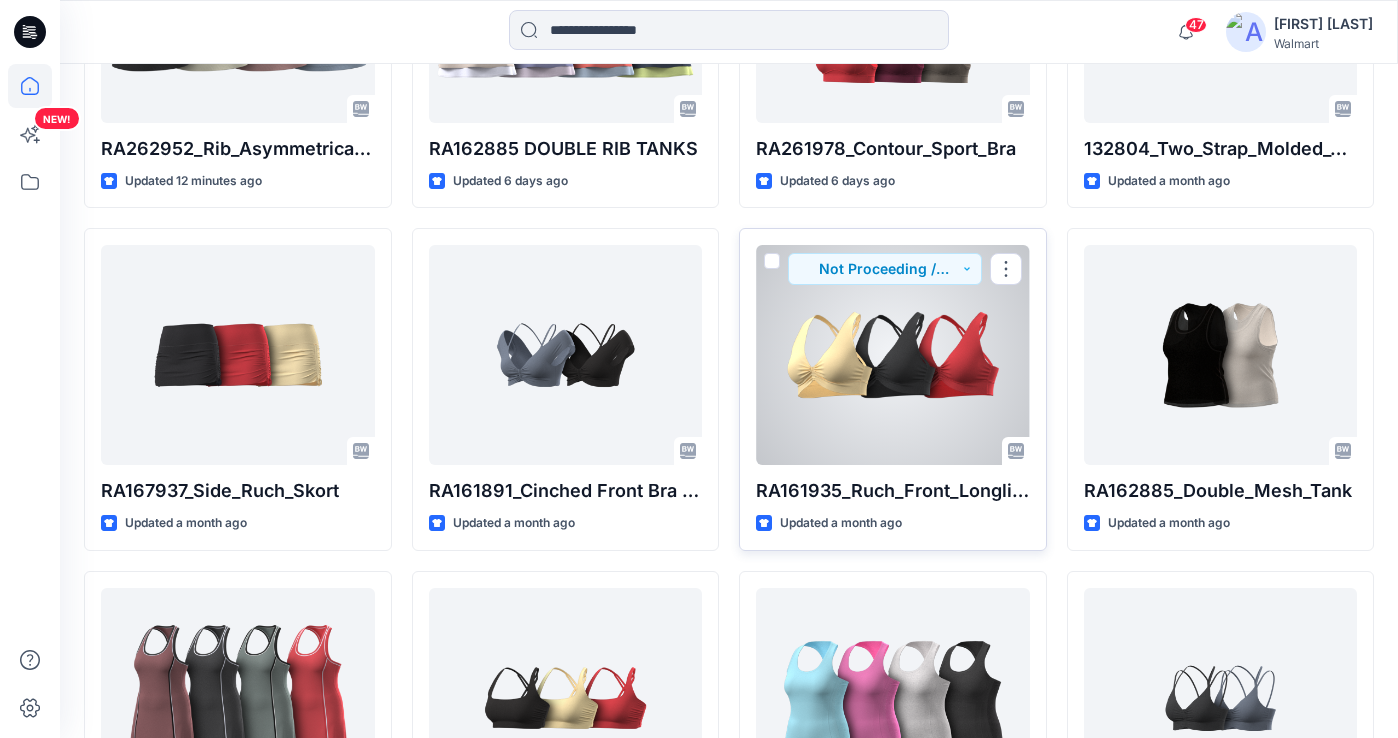 click at bounding box center (893, 355) 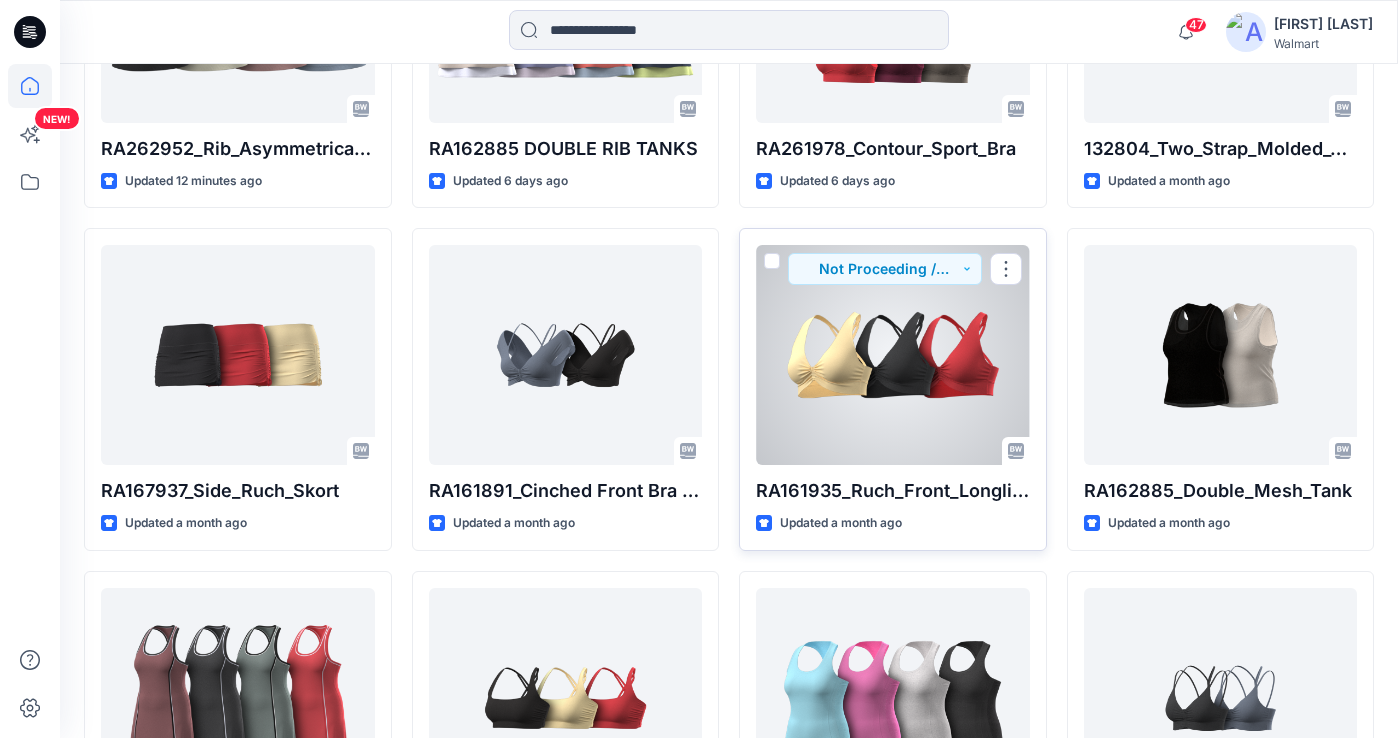 scroll, scrollTop: 0, scrollLeft: 0, axis: both 